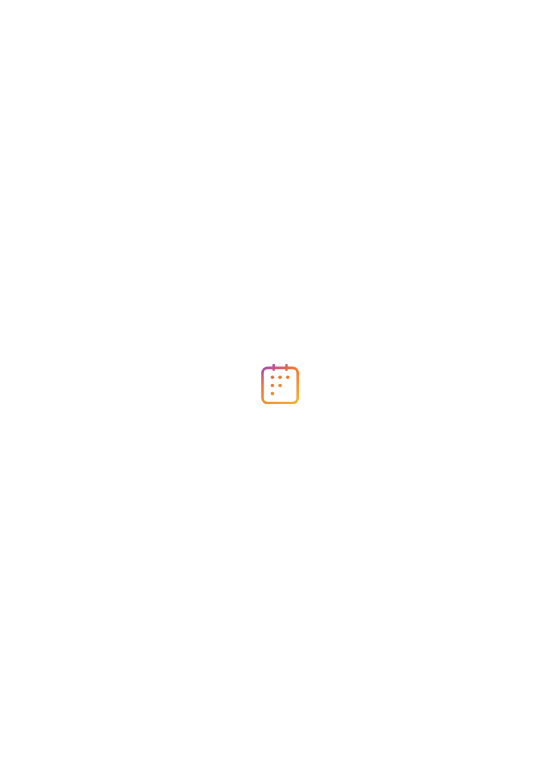 scroll, scrollTop: 0, scrollLeft: 0, axis: both 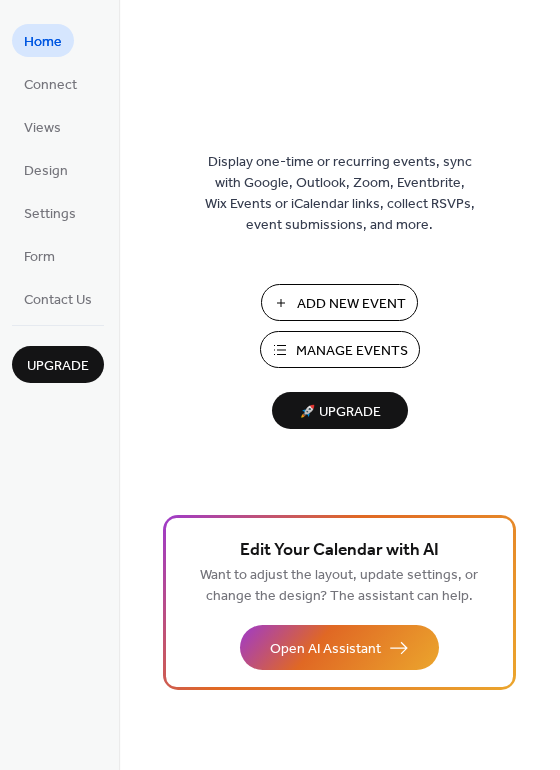 click on "Add New Event" at bounding box center (351, 304) 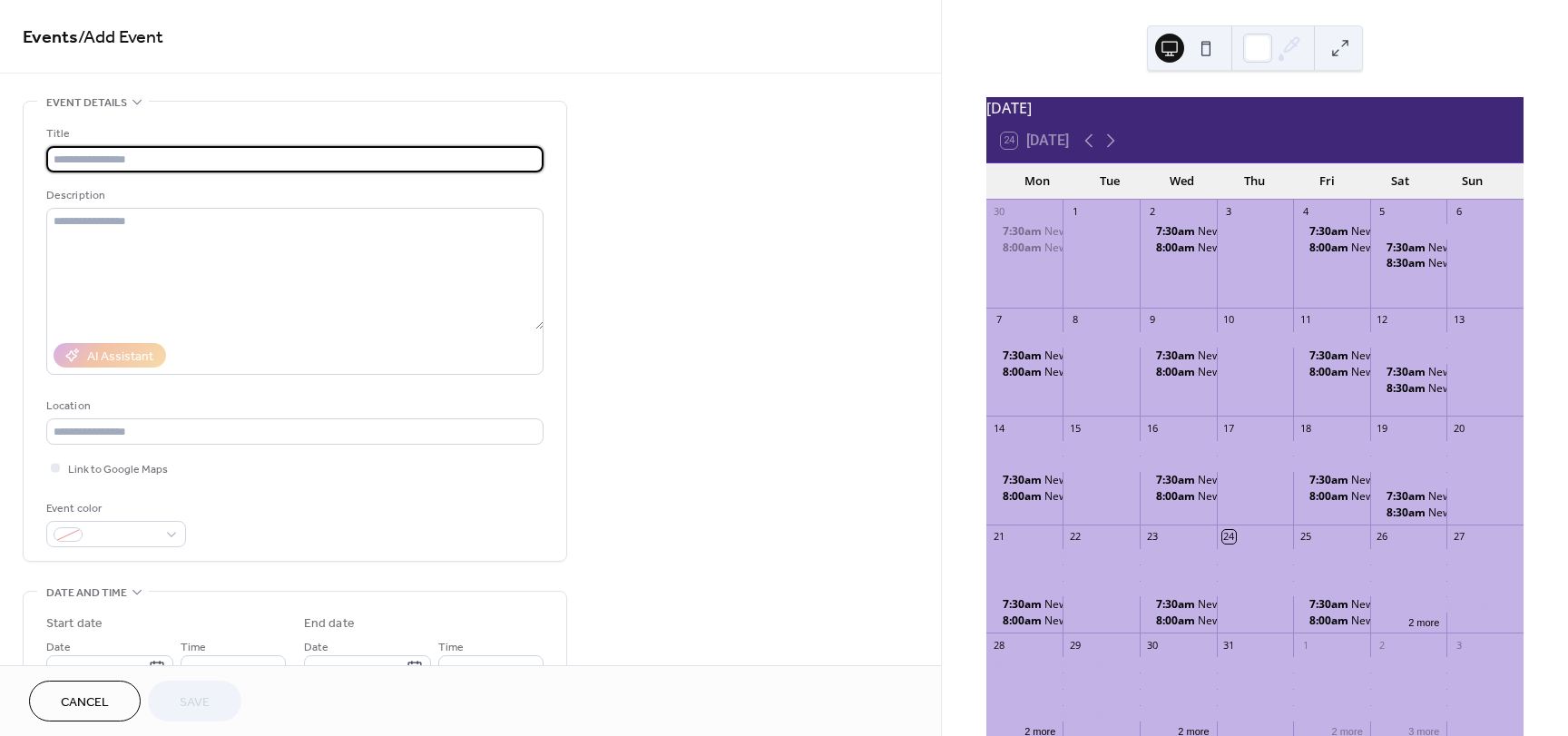 scroll, scrollTop: 0, scrollLeft: 0, axis: both 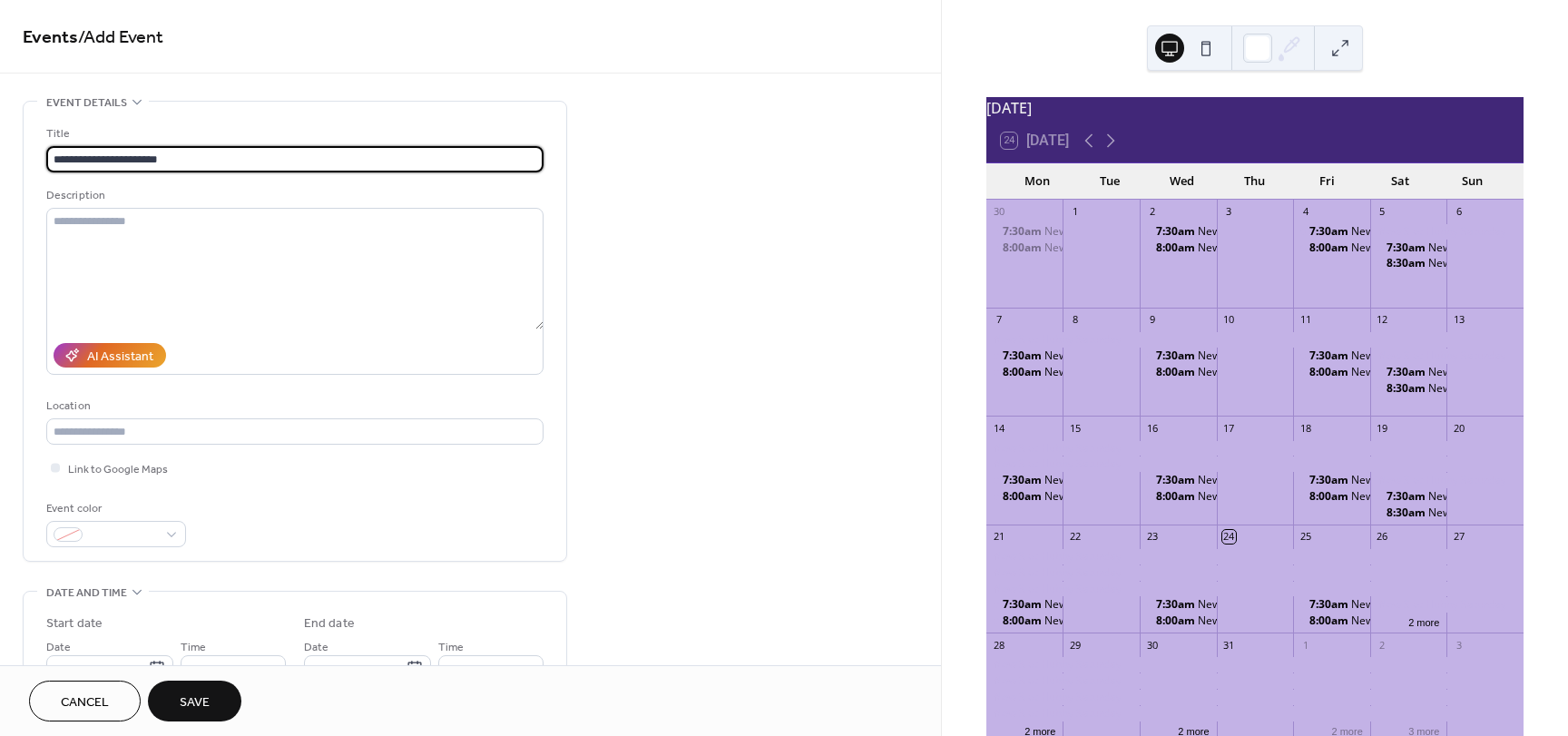 drag, startPoint x: 172, startPoint y: 162, endPoint x: 47, endPoint y: 160, distance: 125.016 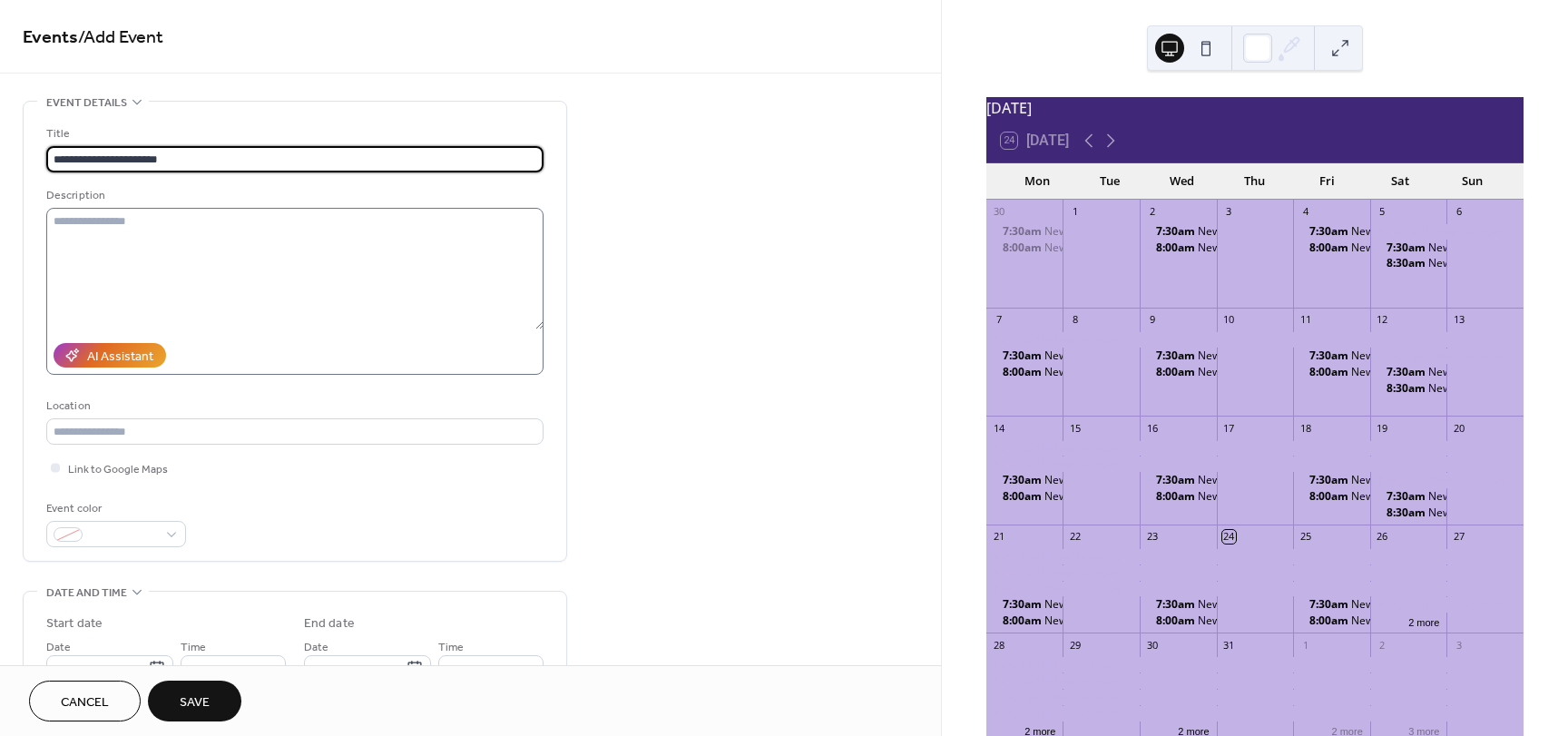 type on "**********" 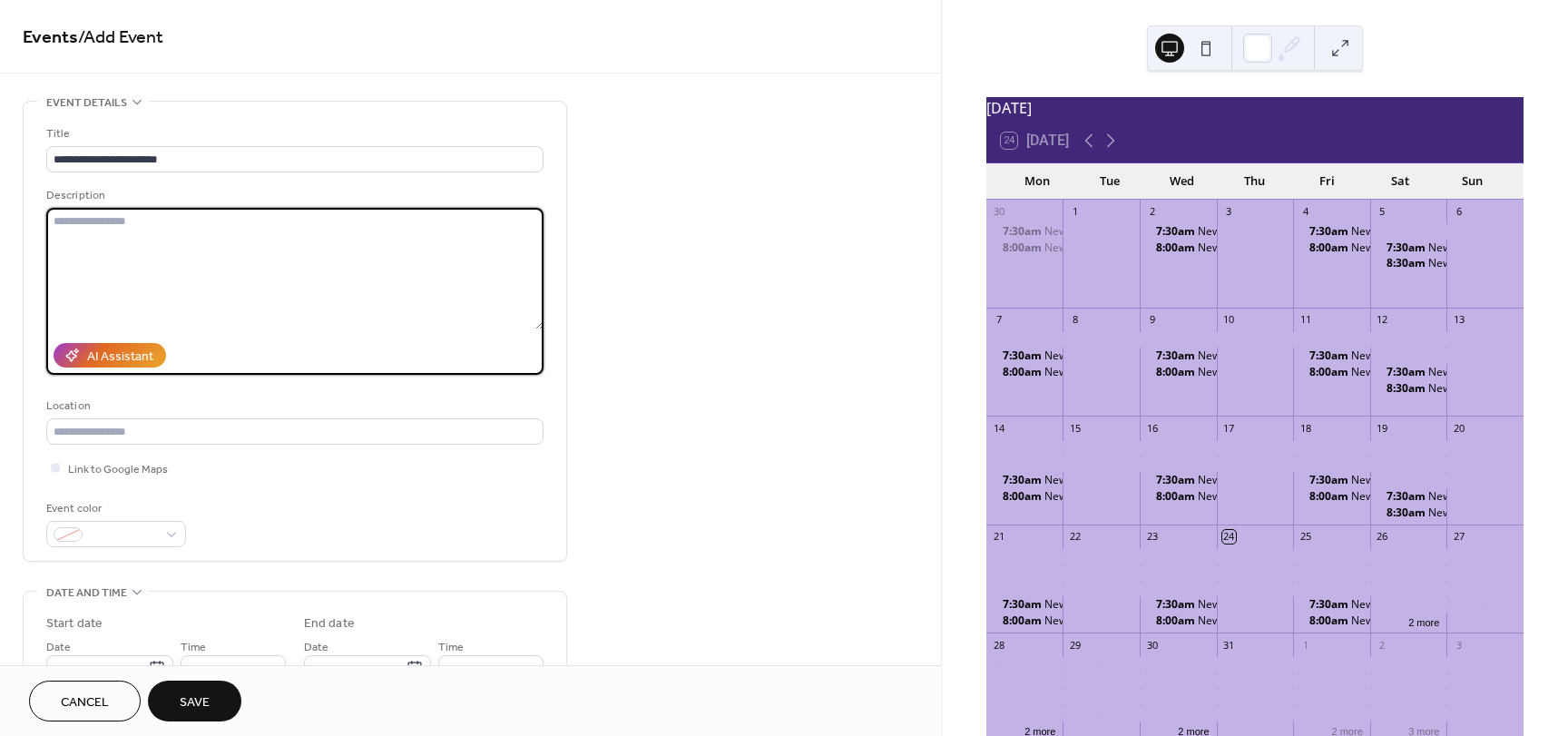 paste on "**********" 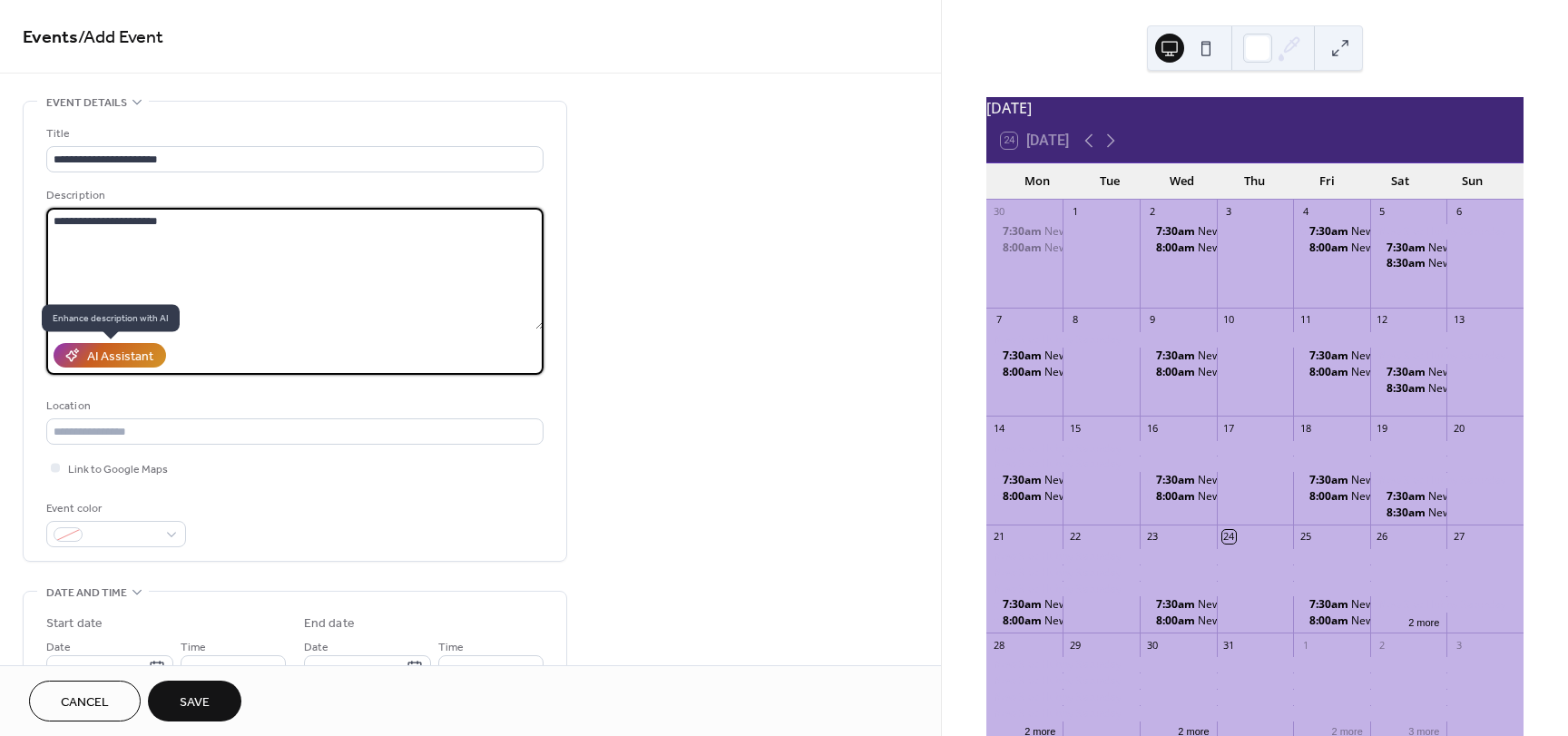 type on "**********" 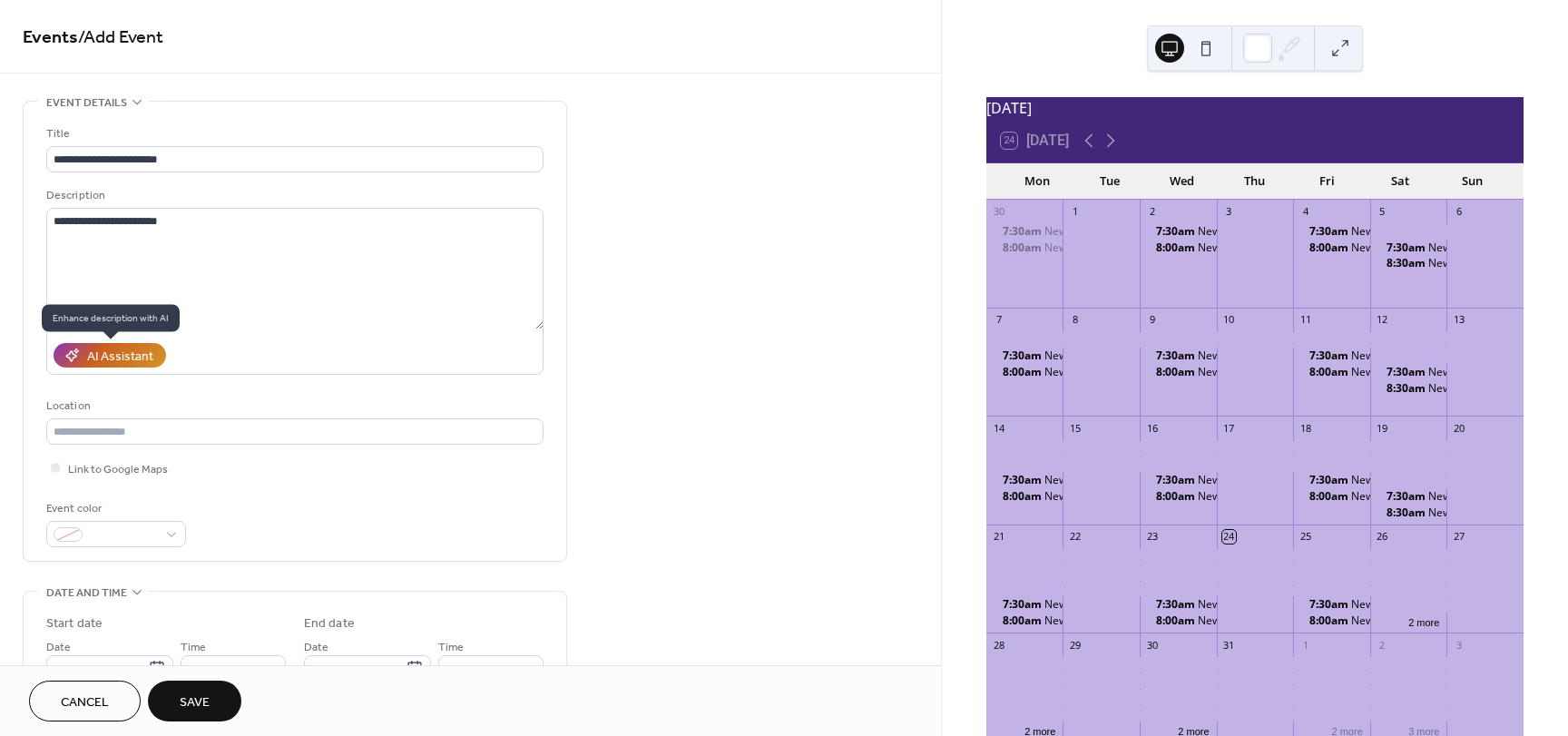 click on "AI Assistant" at bounding box center (120, 357) 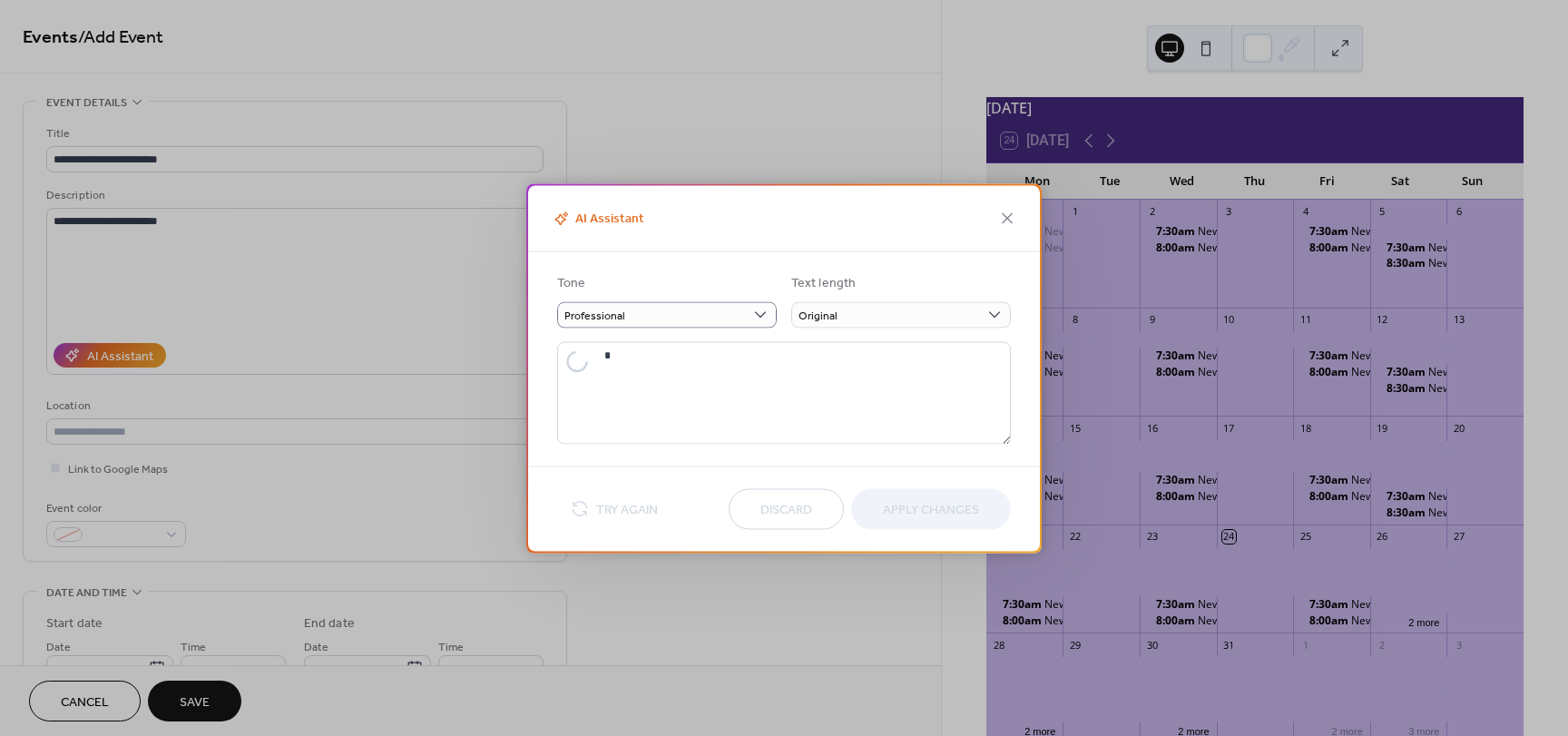 type on "**********" 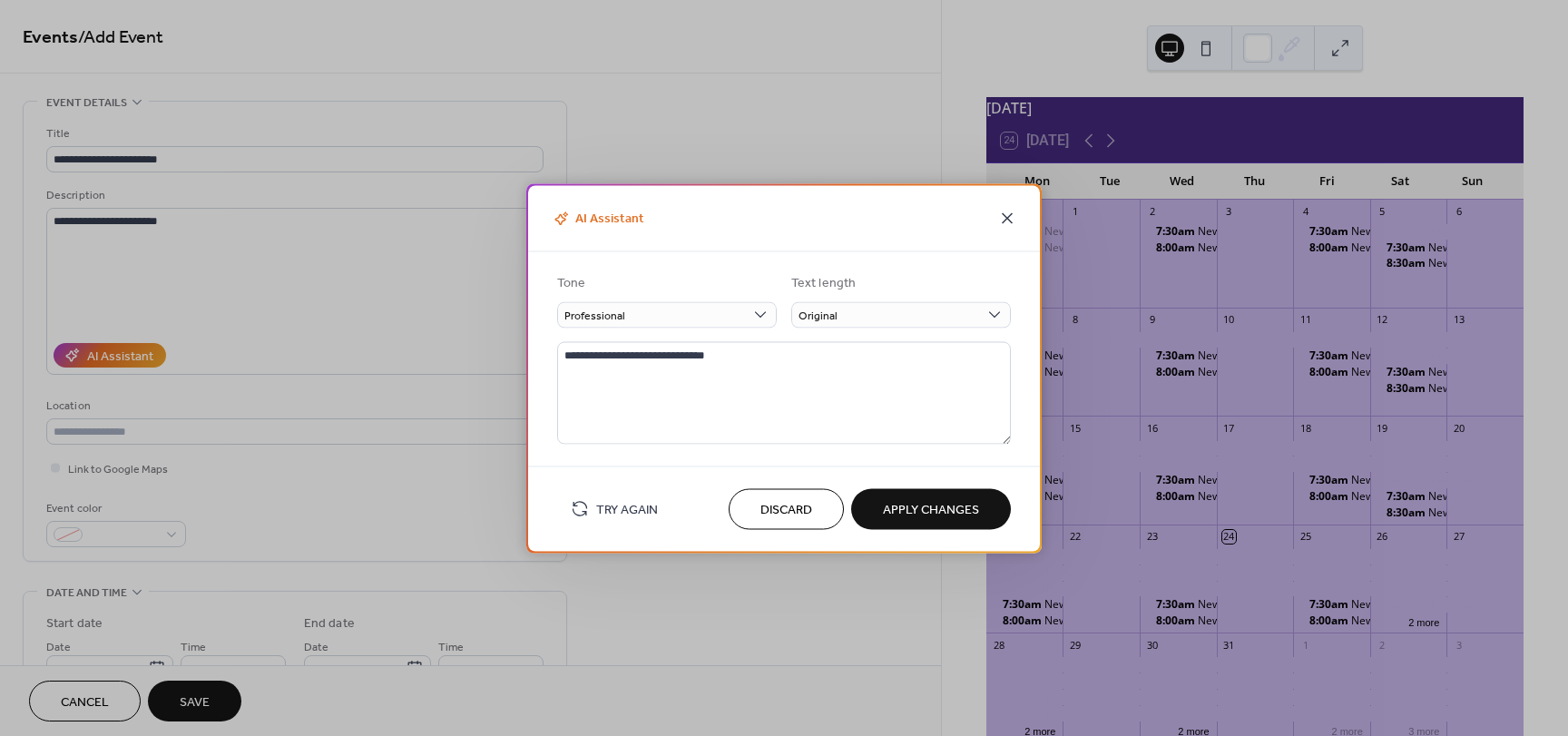 click 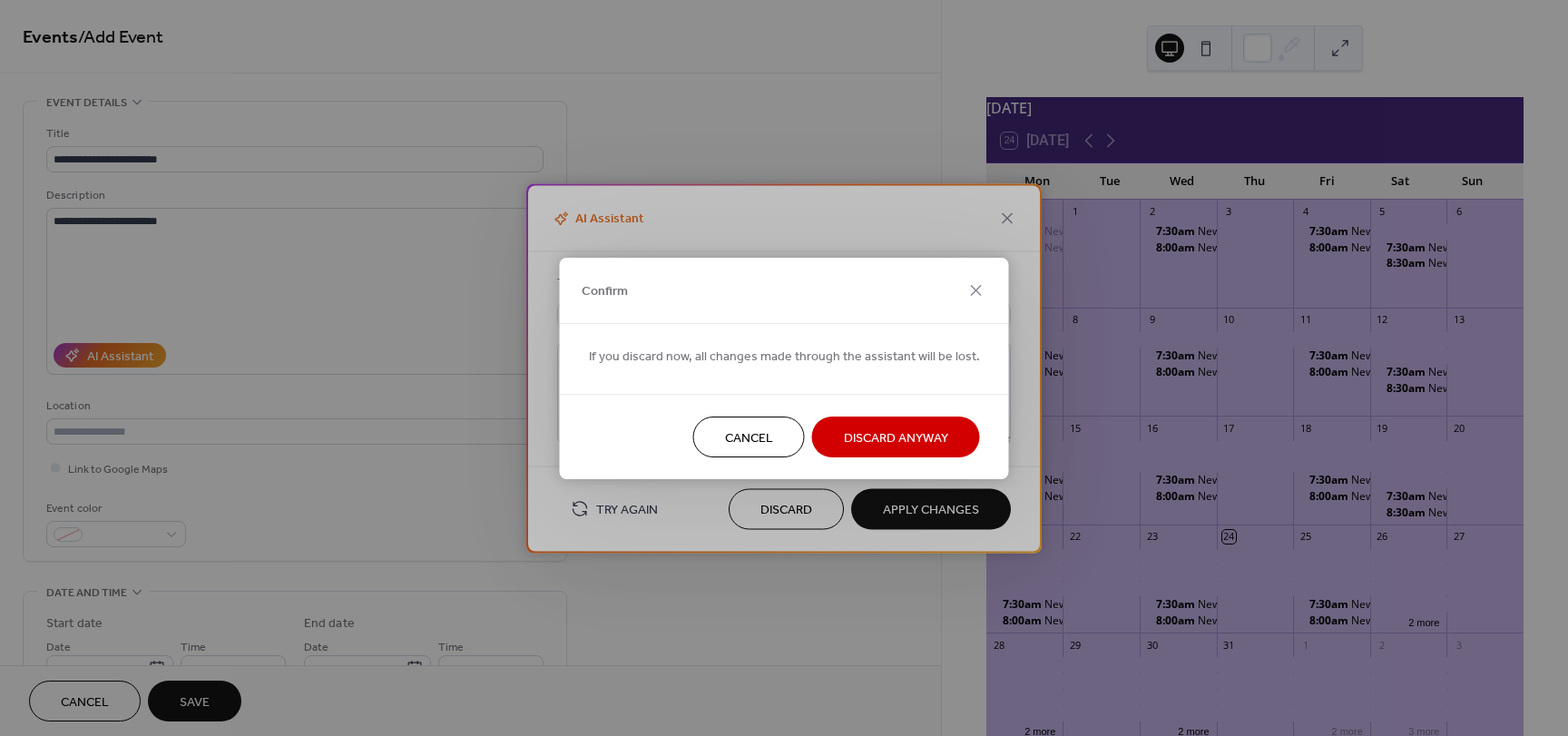 click on "Discard Anyway" at bounding box center [896, 437] 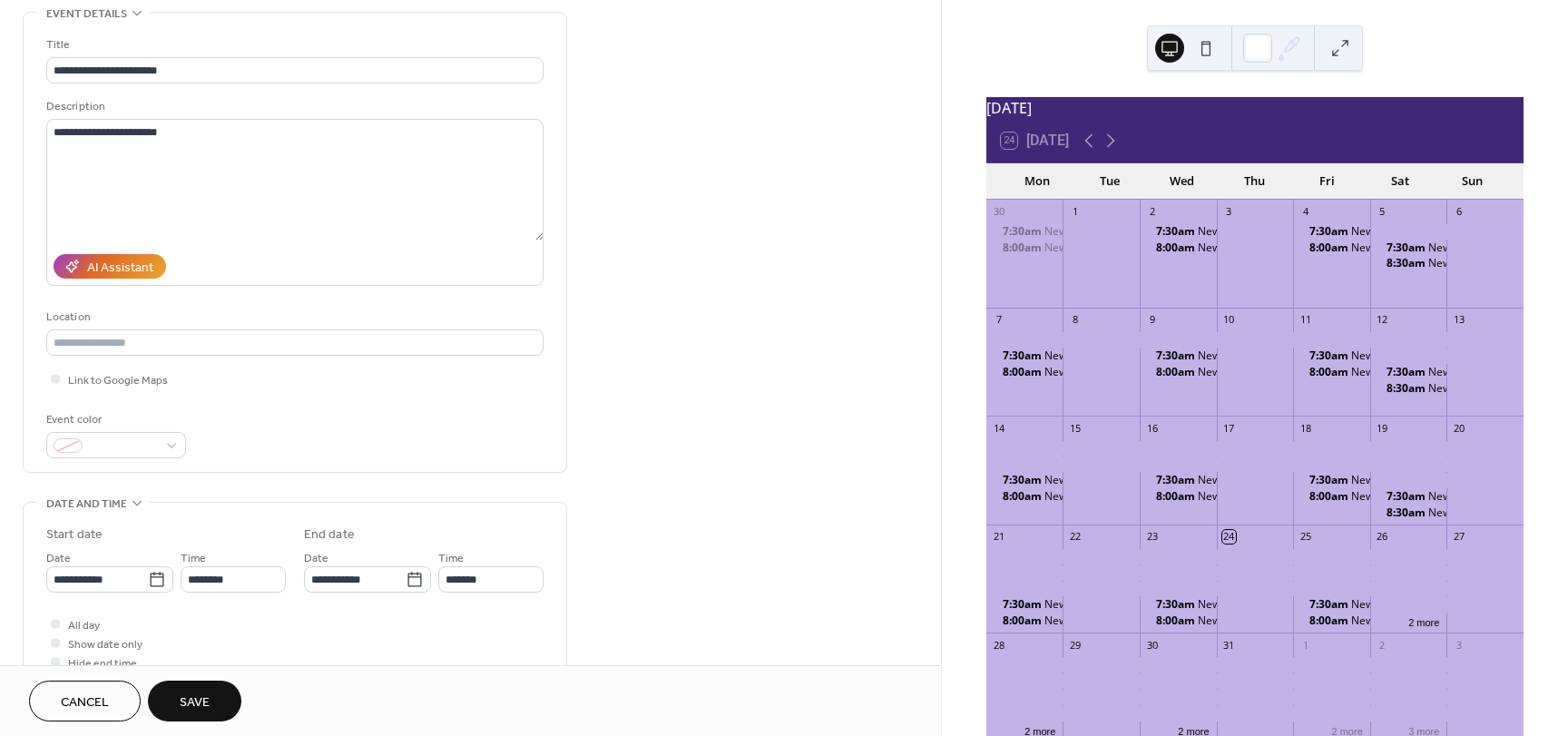 scroll, scrollTop: 91, scrollLeft: 0, axis: vertical 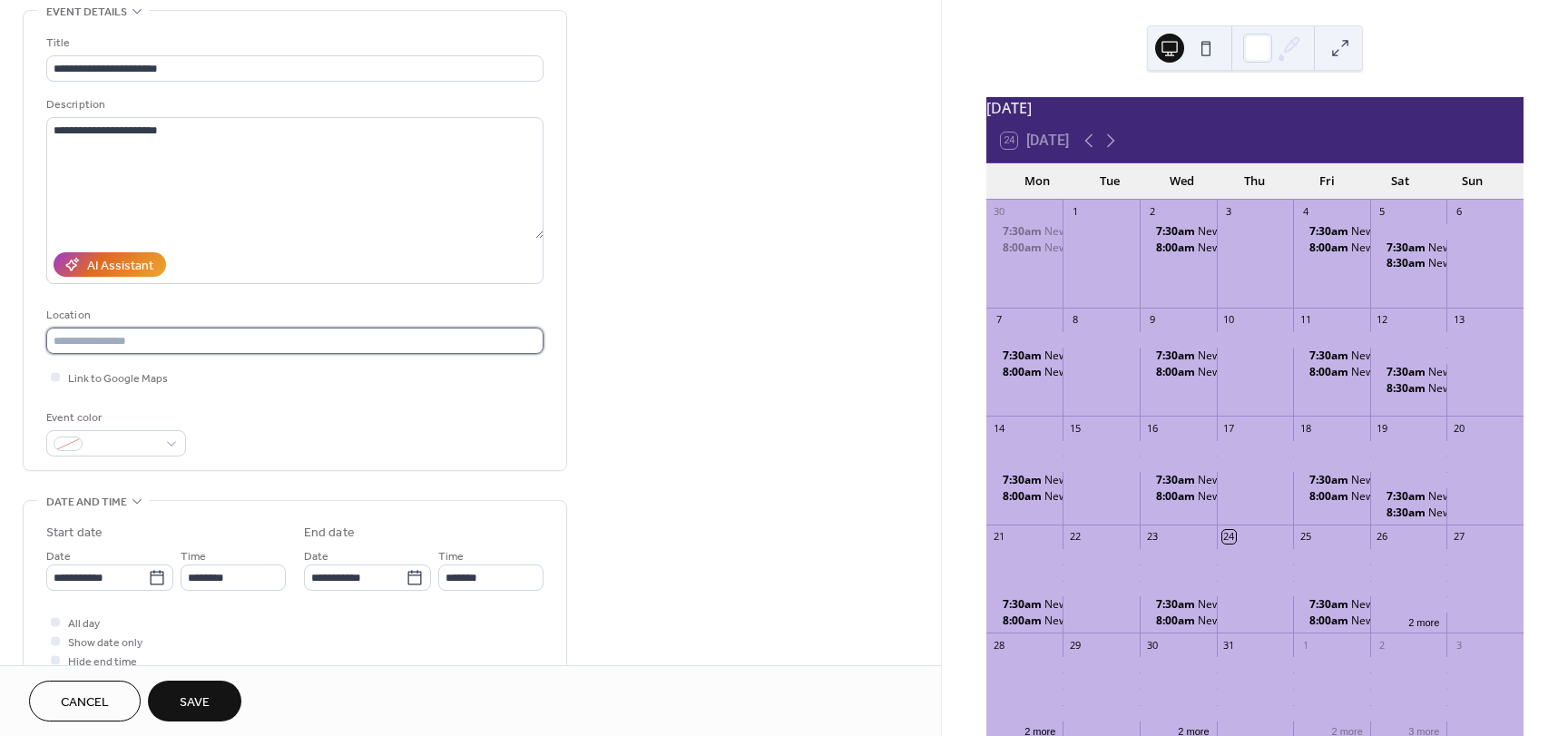 click at bounding box center [295, 340] 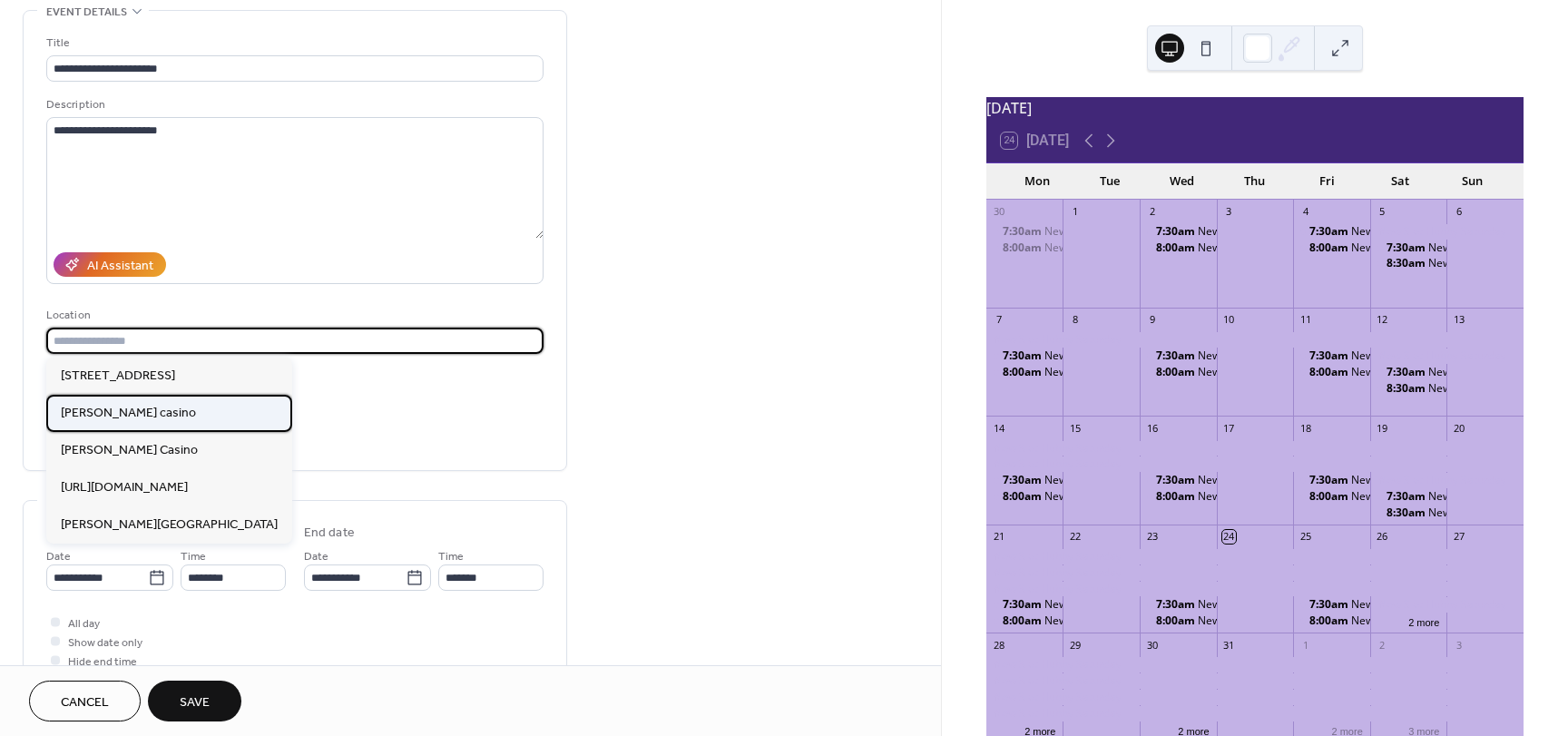 click on "Baldini's casino" at bounding box center [128, 413] 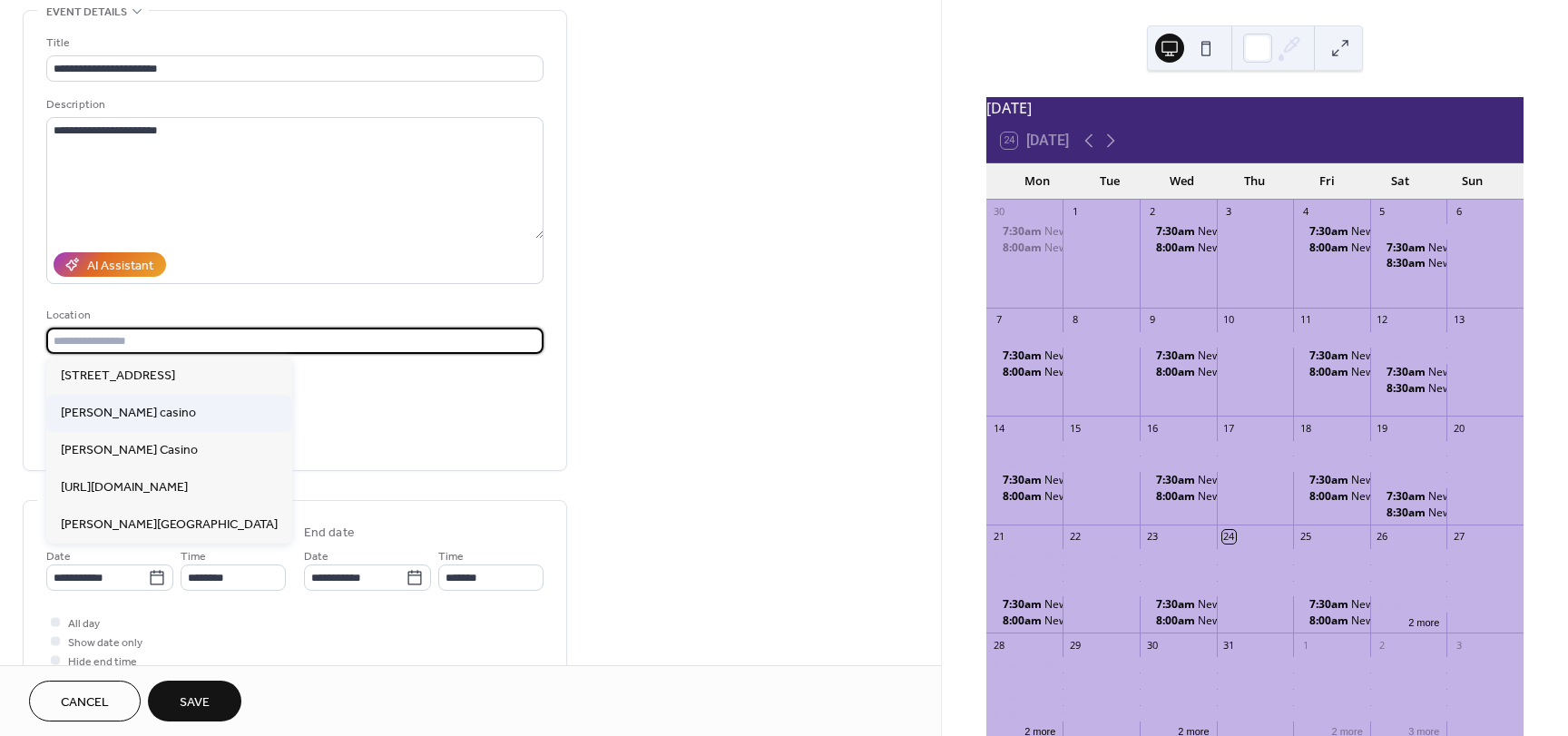 type on "**********" 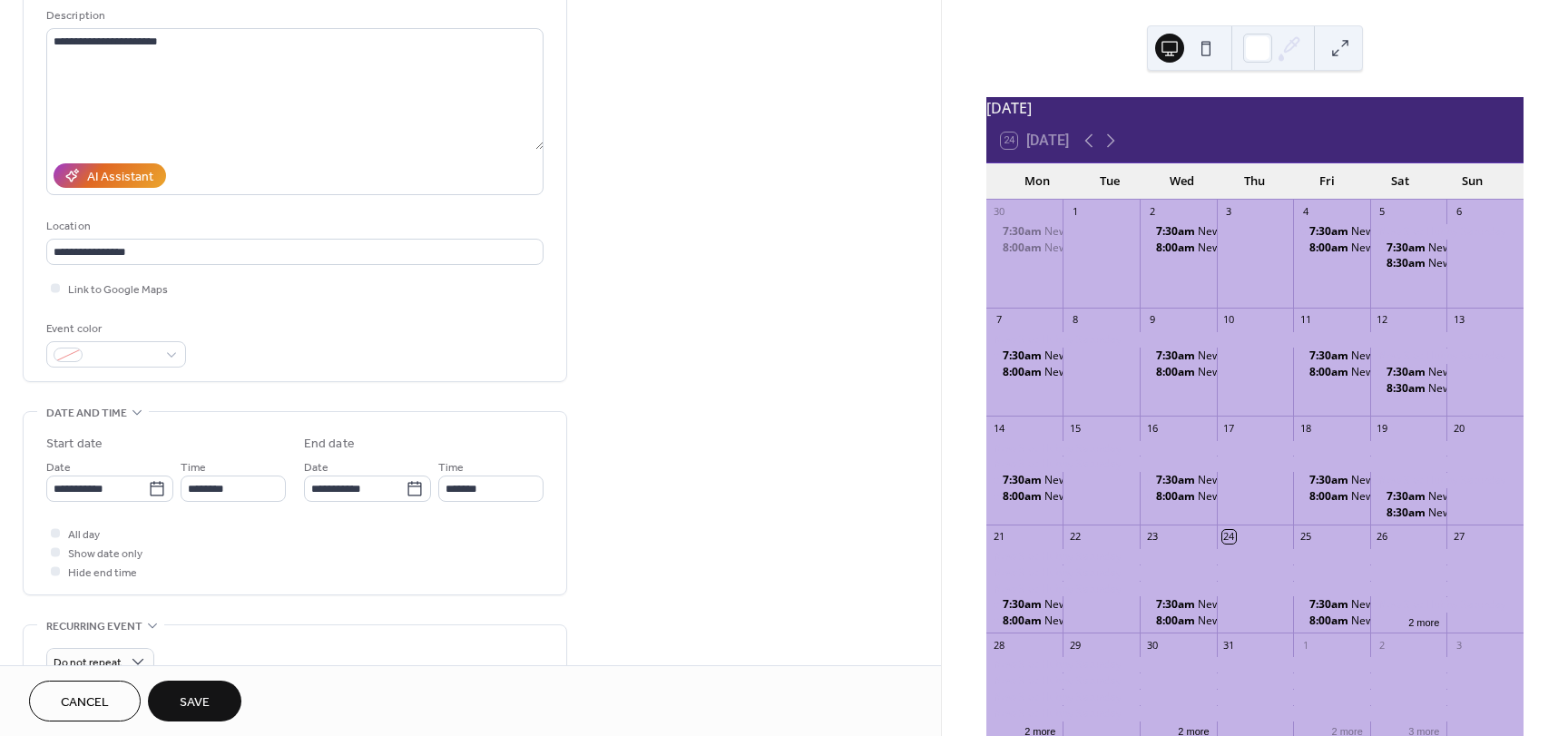 scroll, scrollTop: 182, scrollLeft: 0, axis: vertical 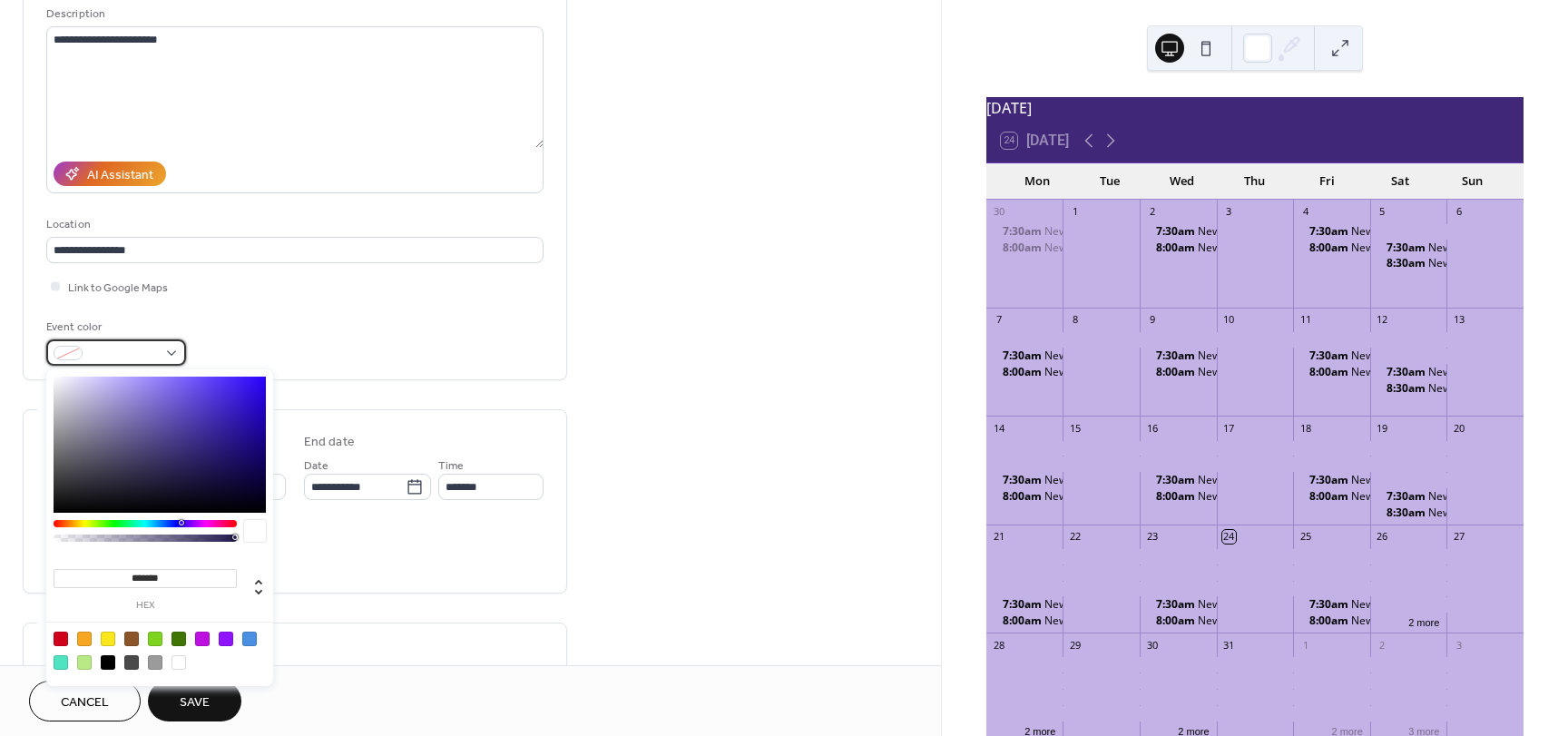 click at bounding box center [116, 352] 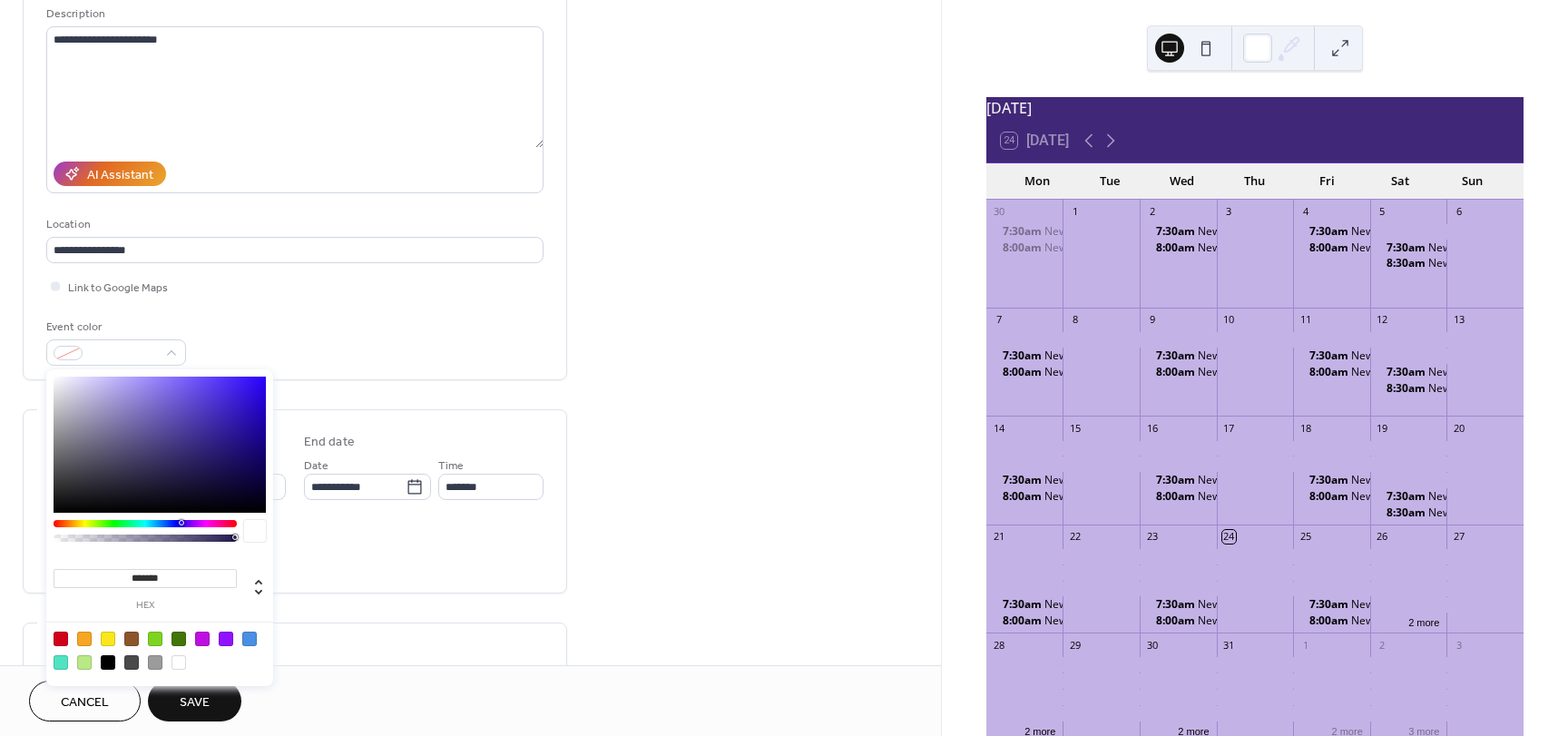 click at bounding box center (160, 445) 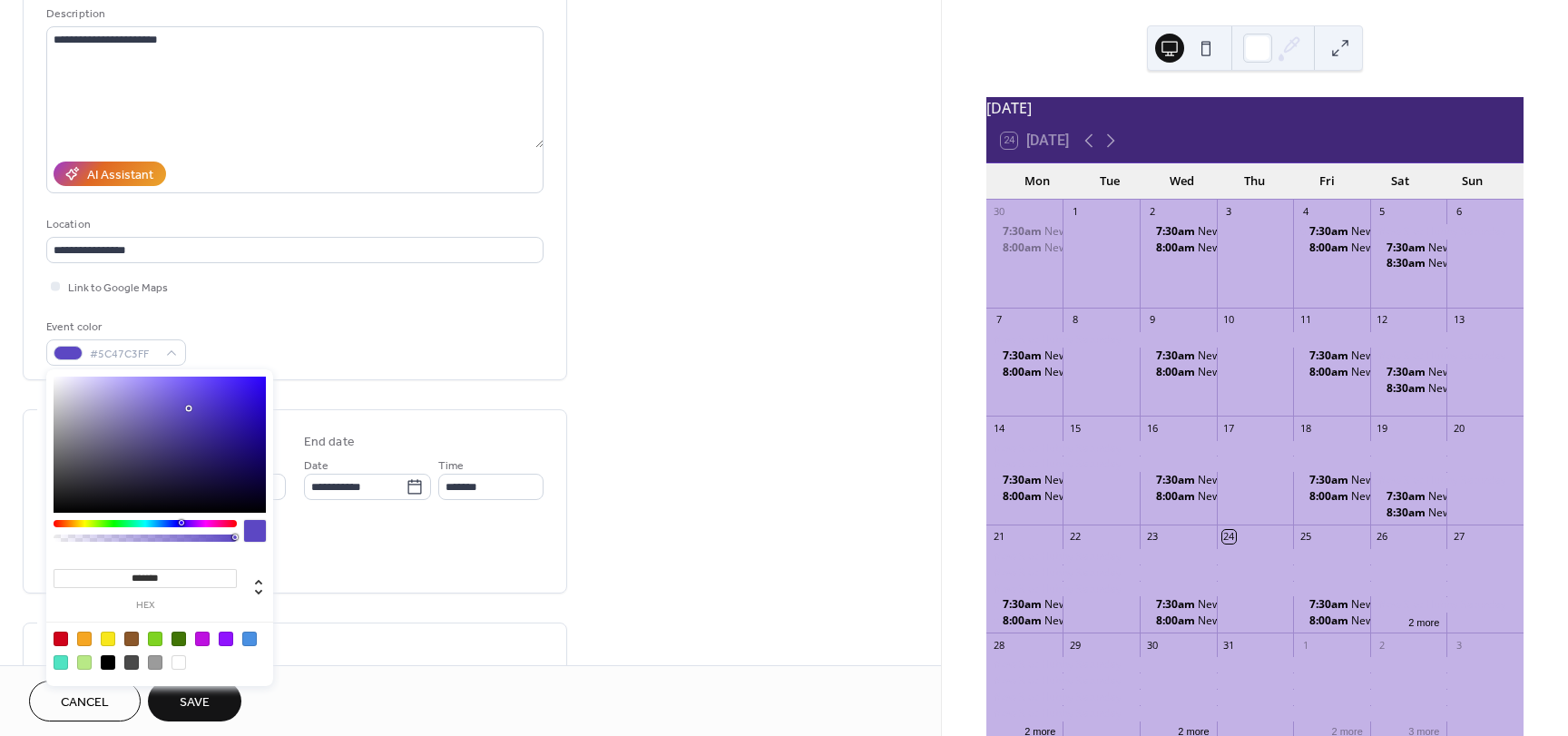drag, startPoint x: 242, startPoint y: 391, endPoint x: 170, endPoint y: 414, distance: 75.58439 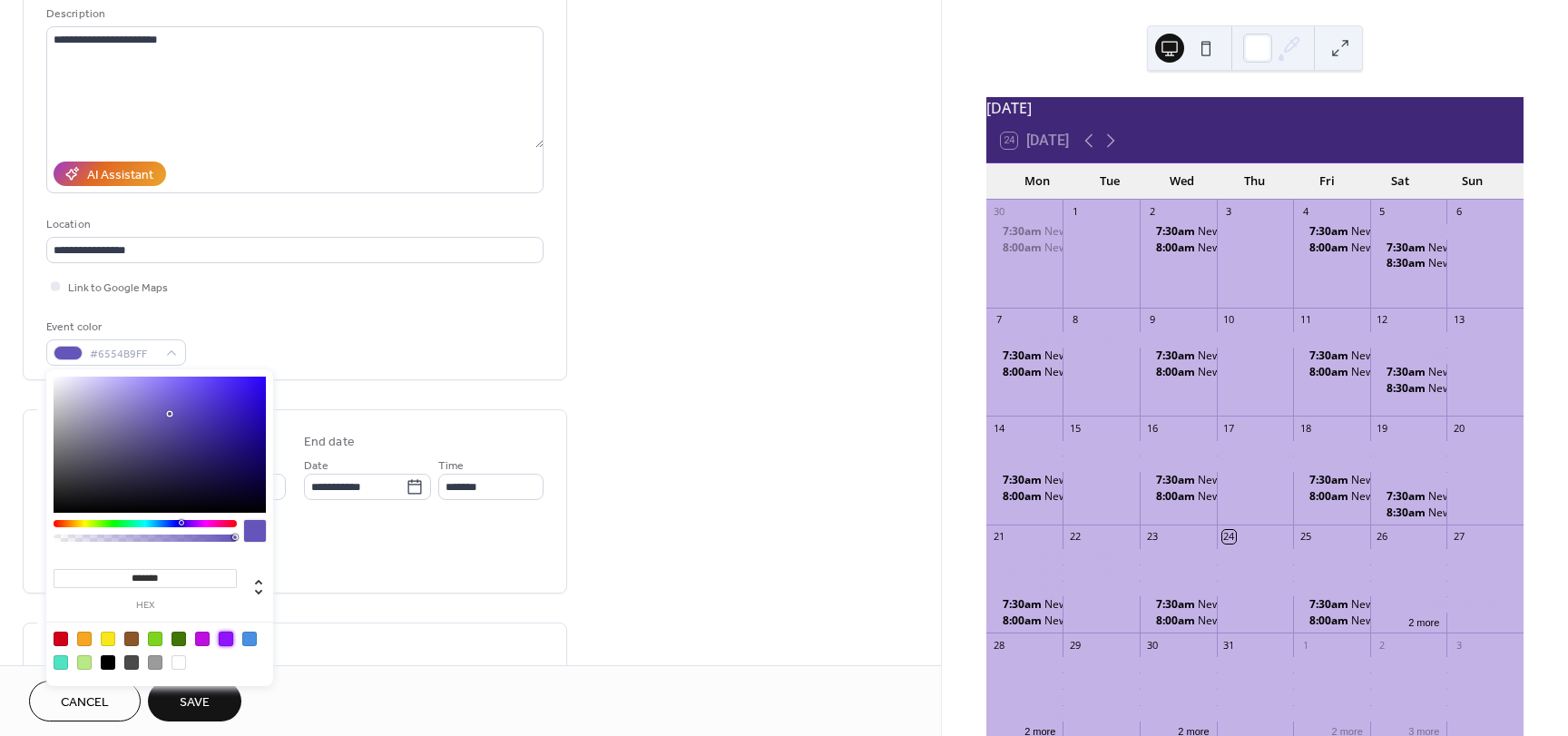 click at bounding box center [226, 639] 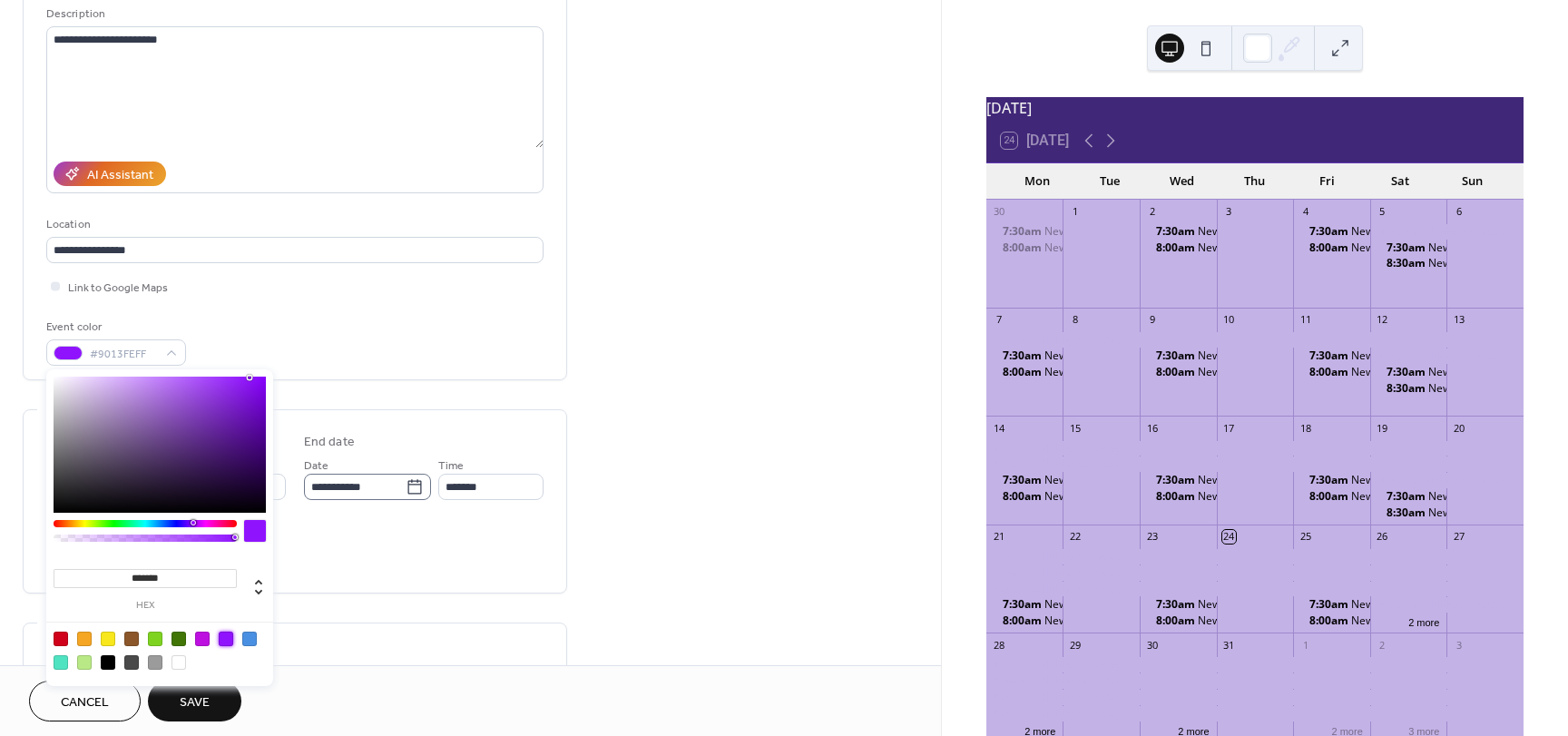 click 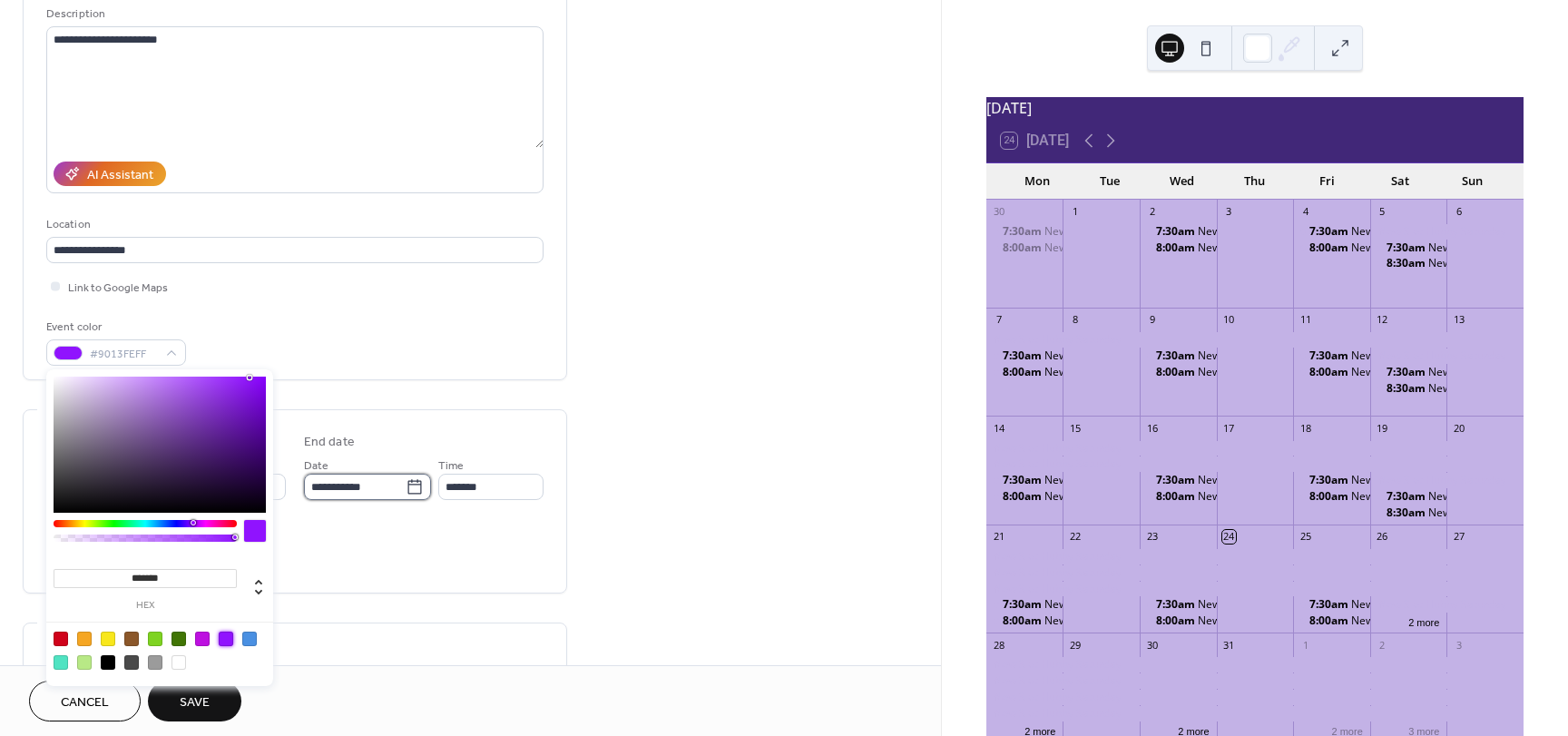 click on "**********" at bounding box center [355, 486] 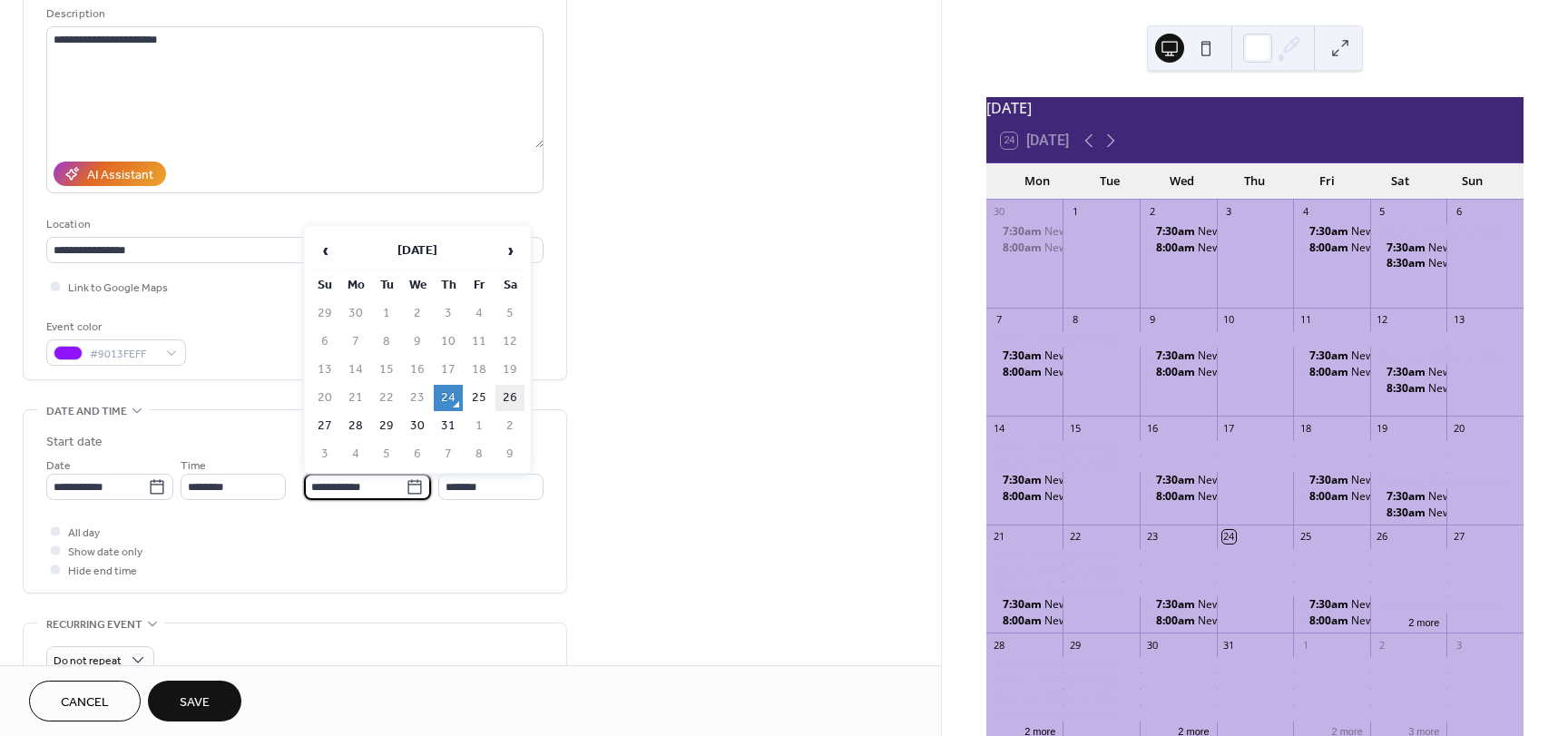 click on "26" at bounding box center [510, 397] 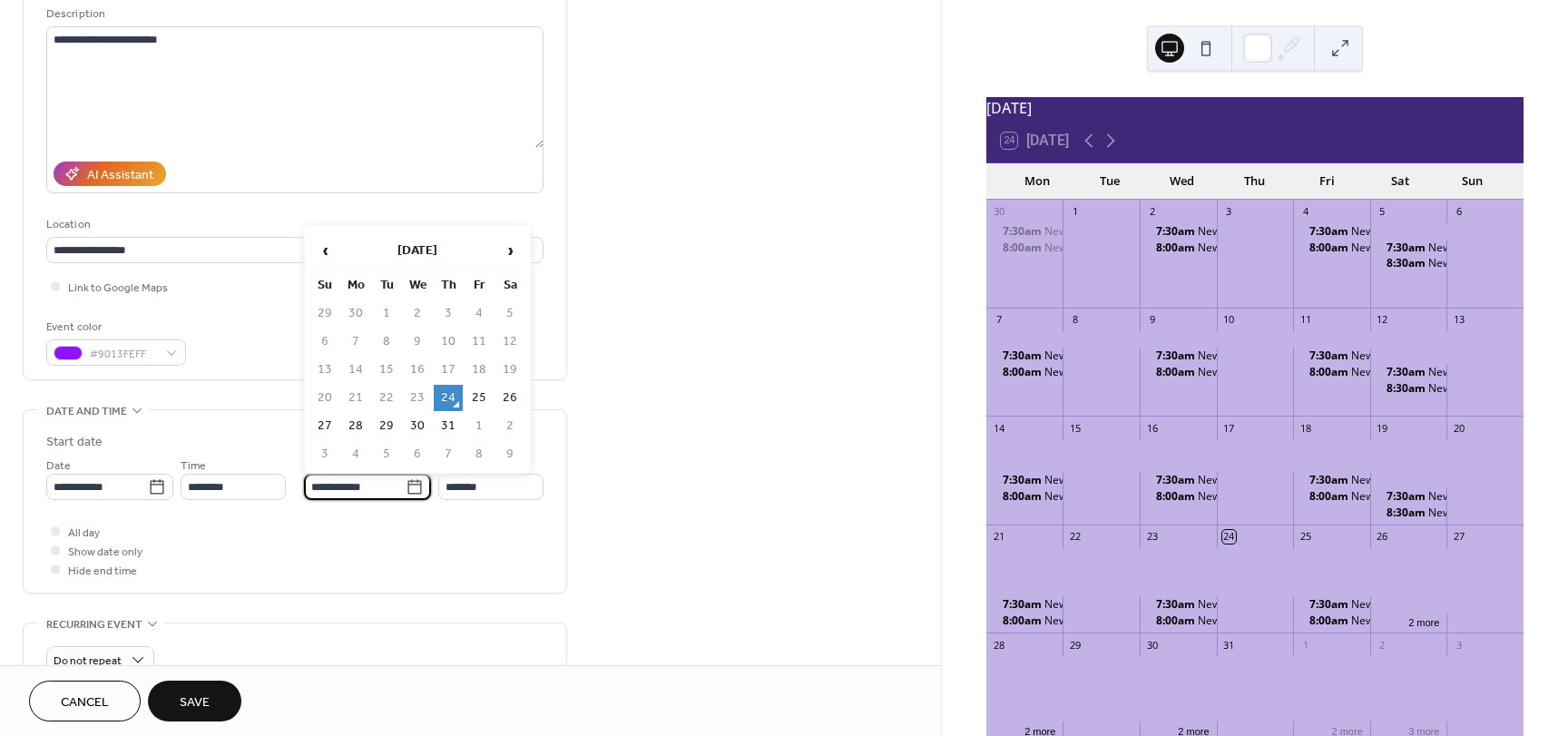 type on "**********" 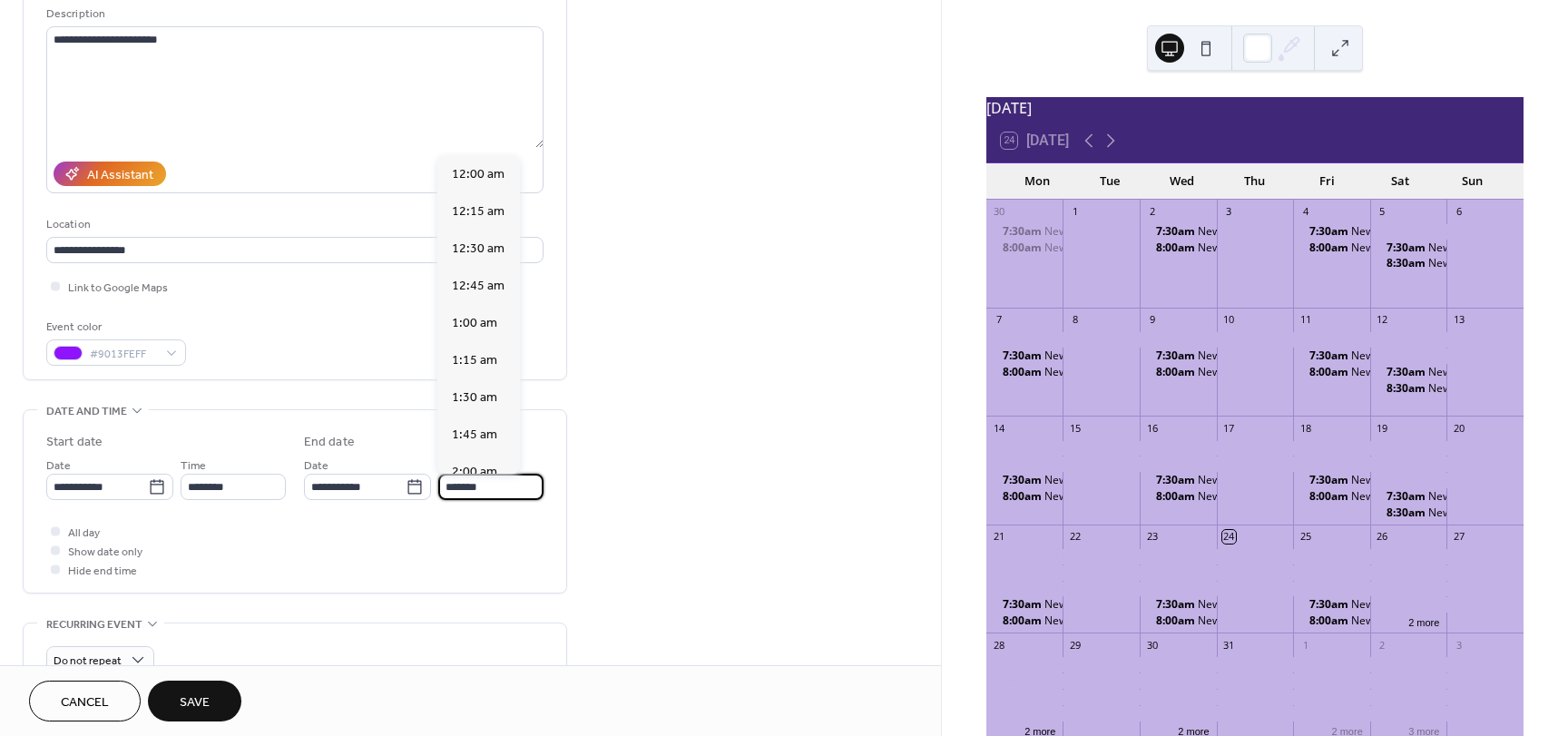 click on "*******" at bounding box center [491, 486] 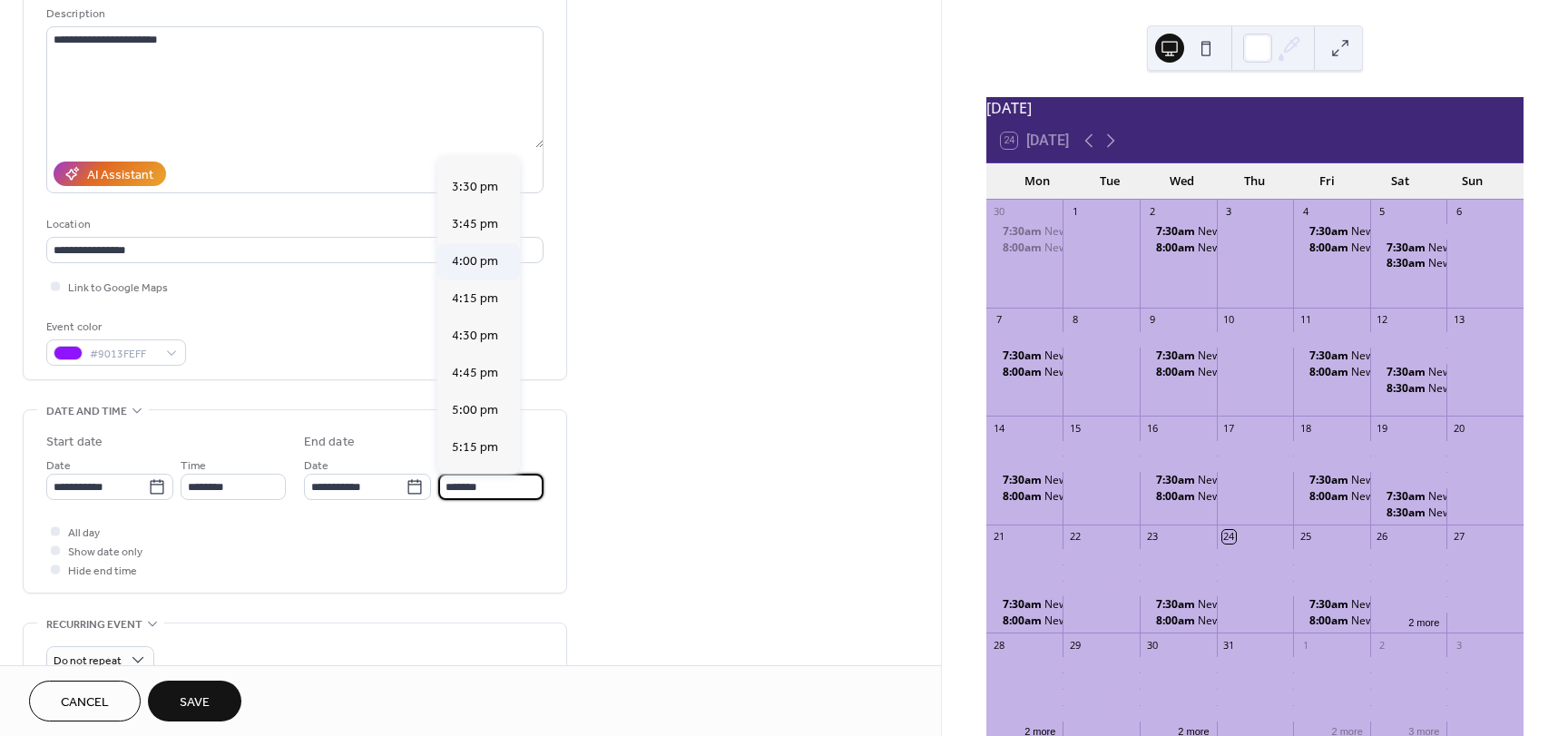 scroll, scrollTop: 2298, scrollLeft: 0, axis: vertical 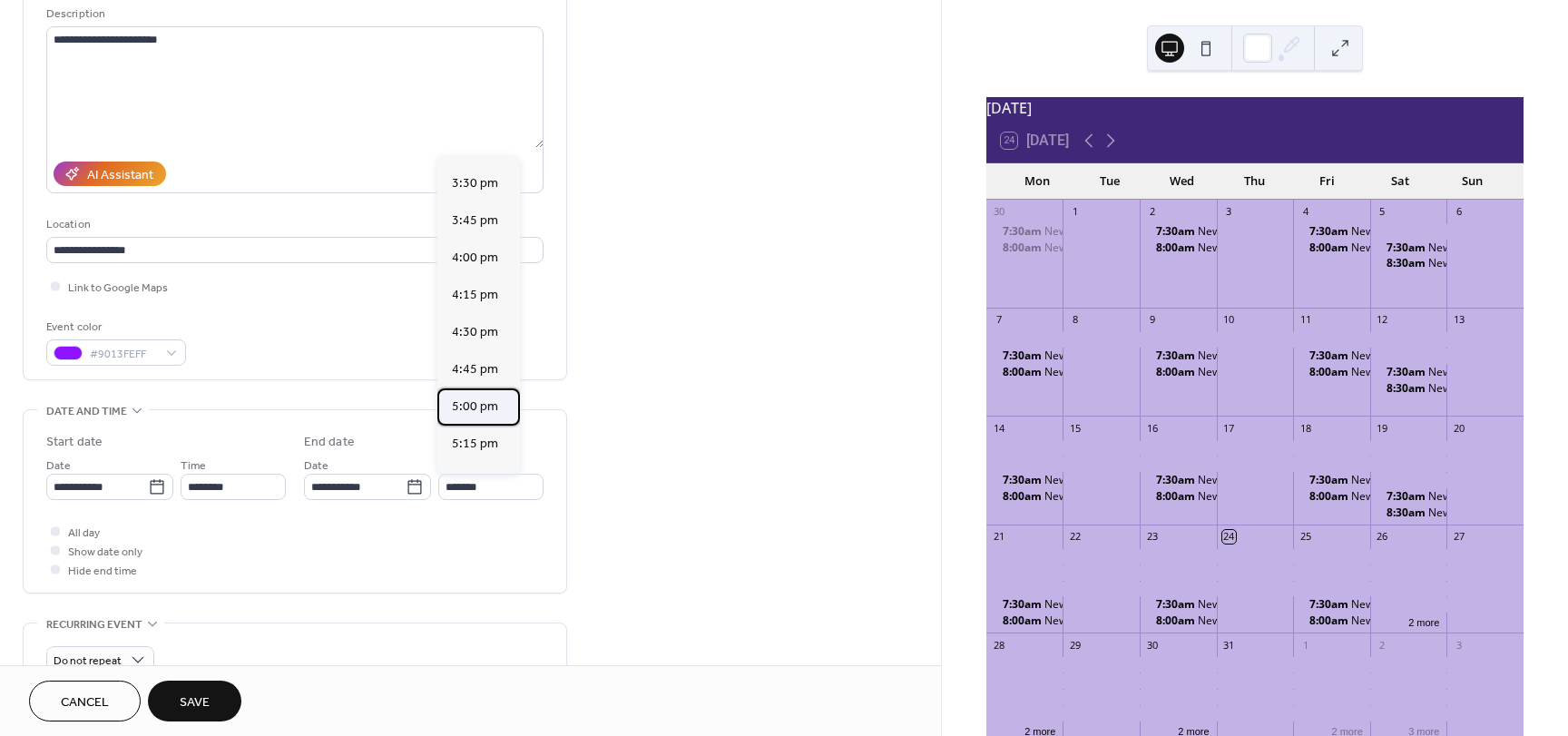click on "5:00 pm" at bounding box center [475, 407] 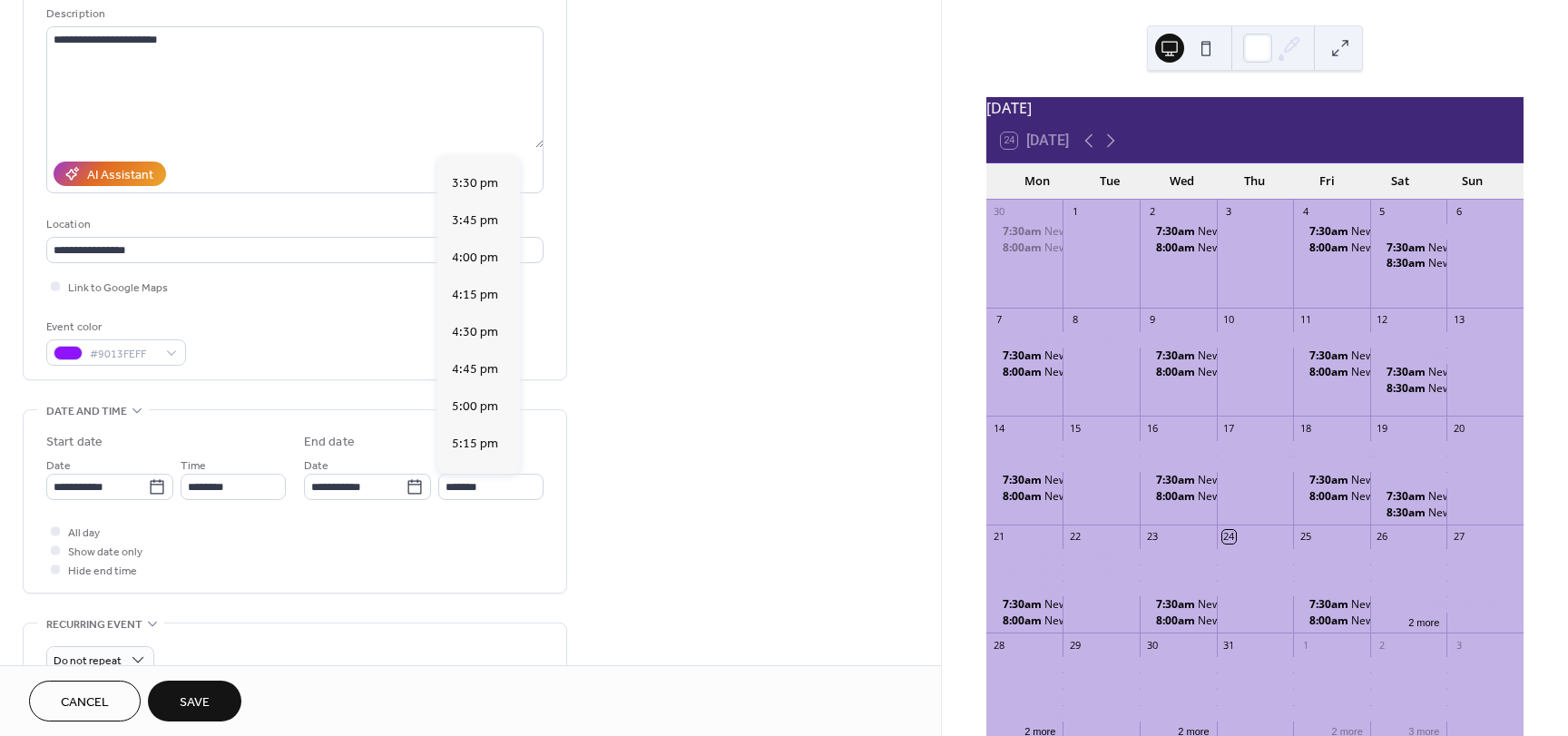 type on "*******" 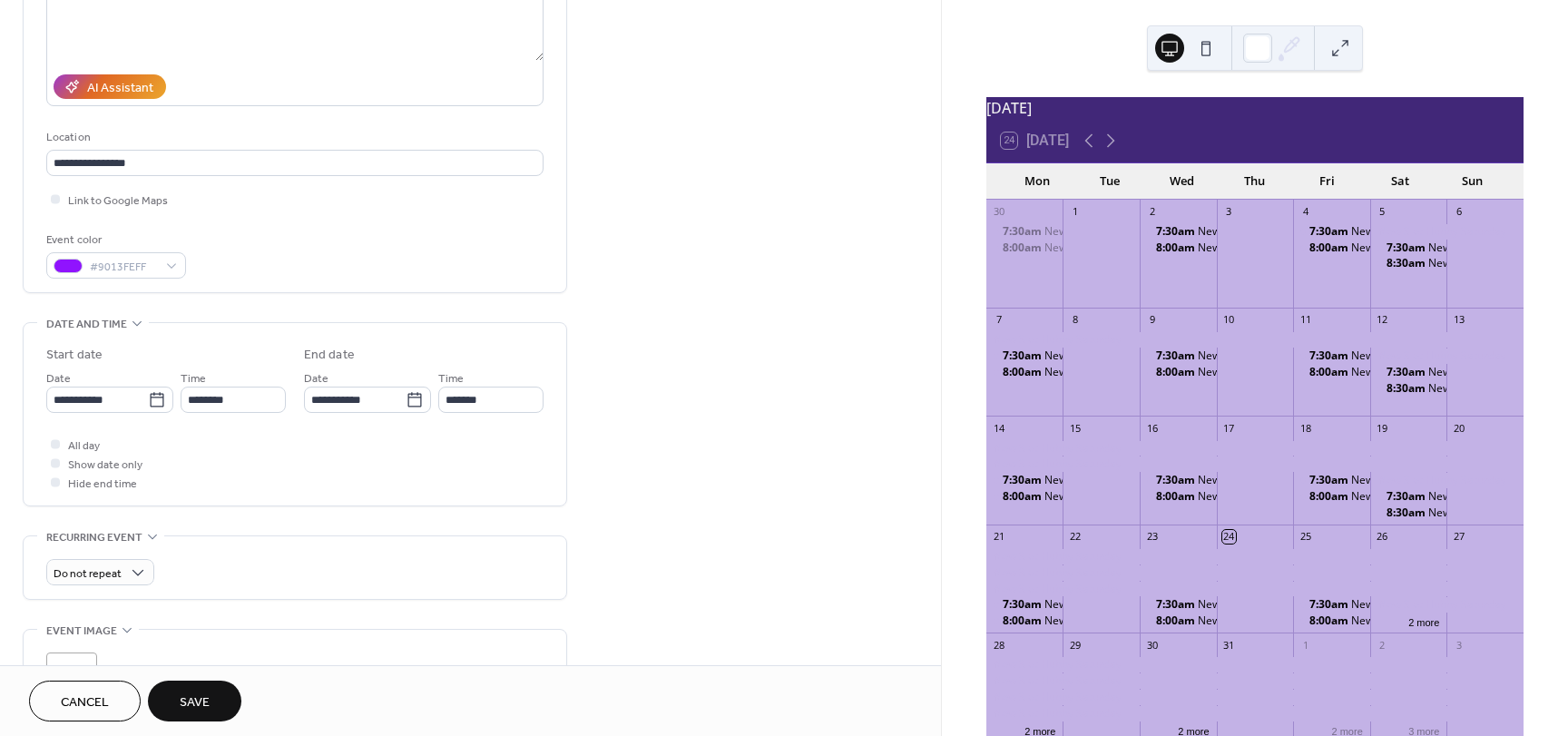 scroll, scrollTop: 272, scrollLeft: 0, axis: vertical 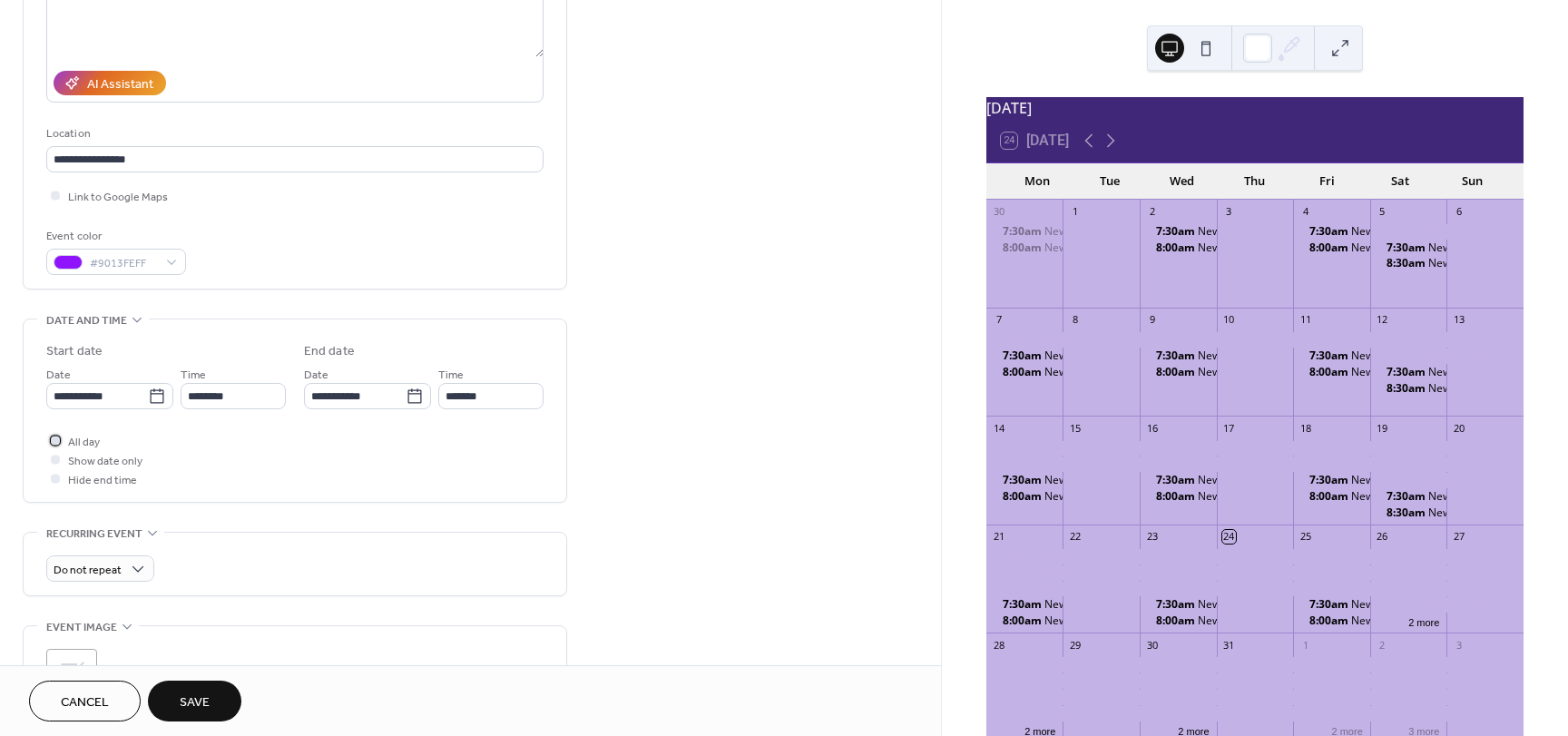 click at bounding box center [55, 440] 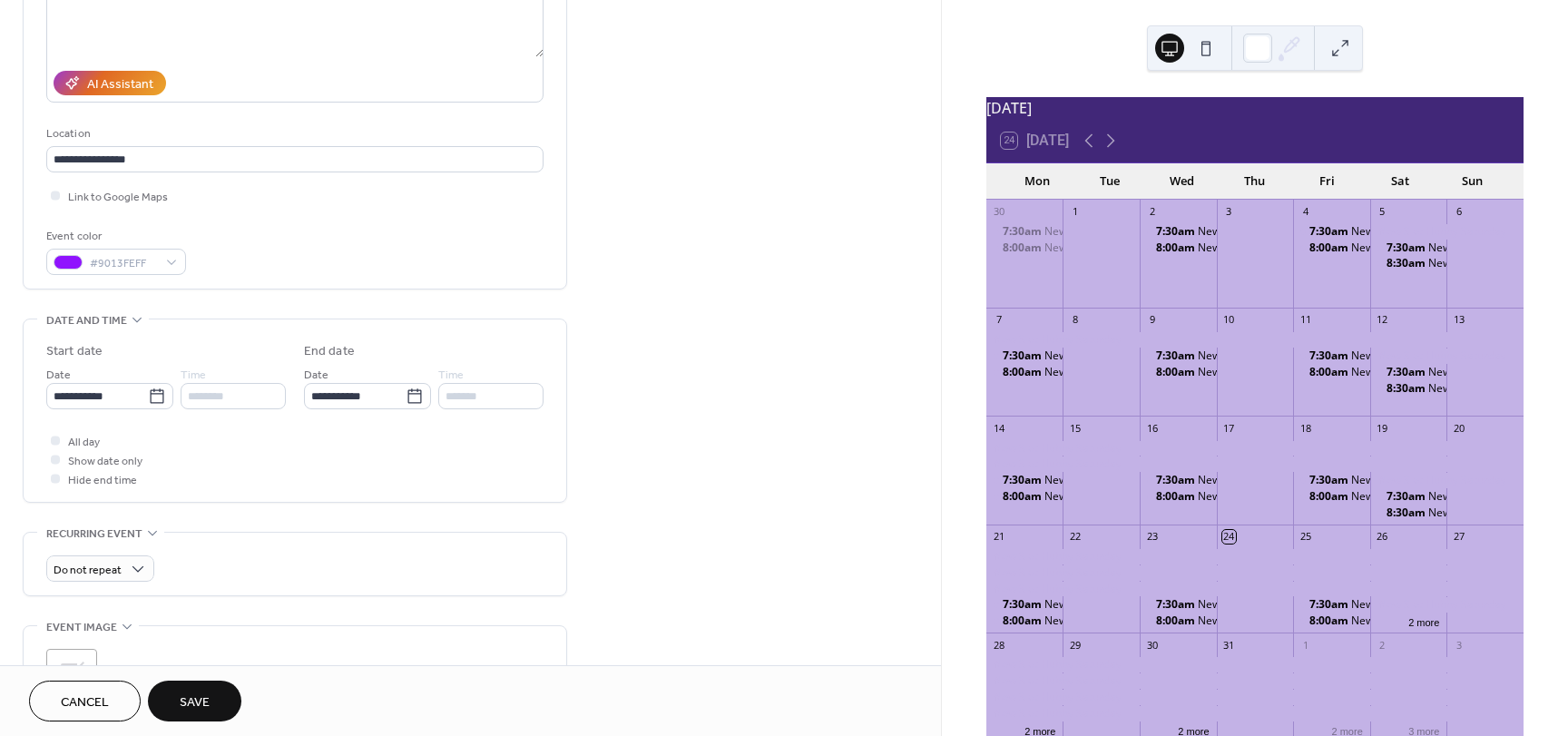 click at bounding box center (55, 459) 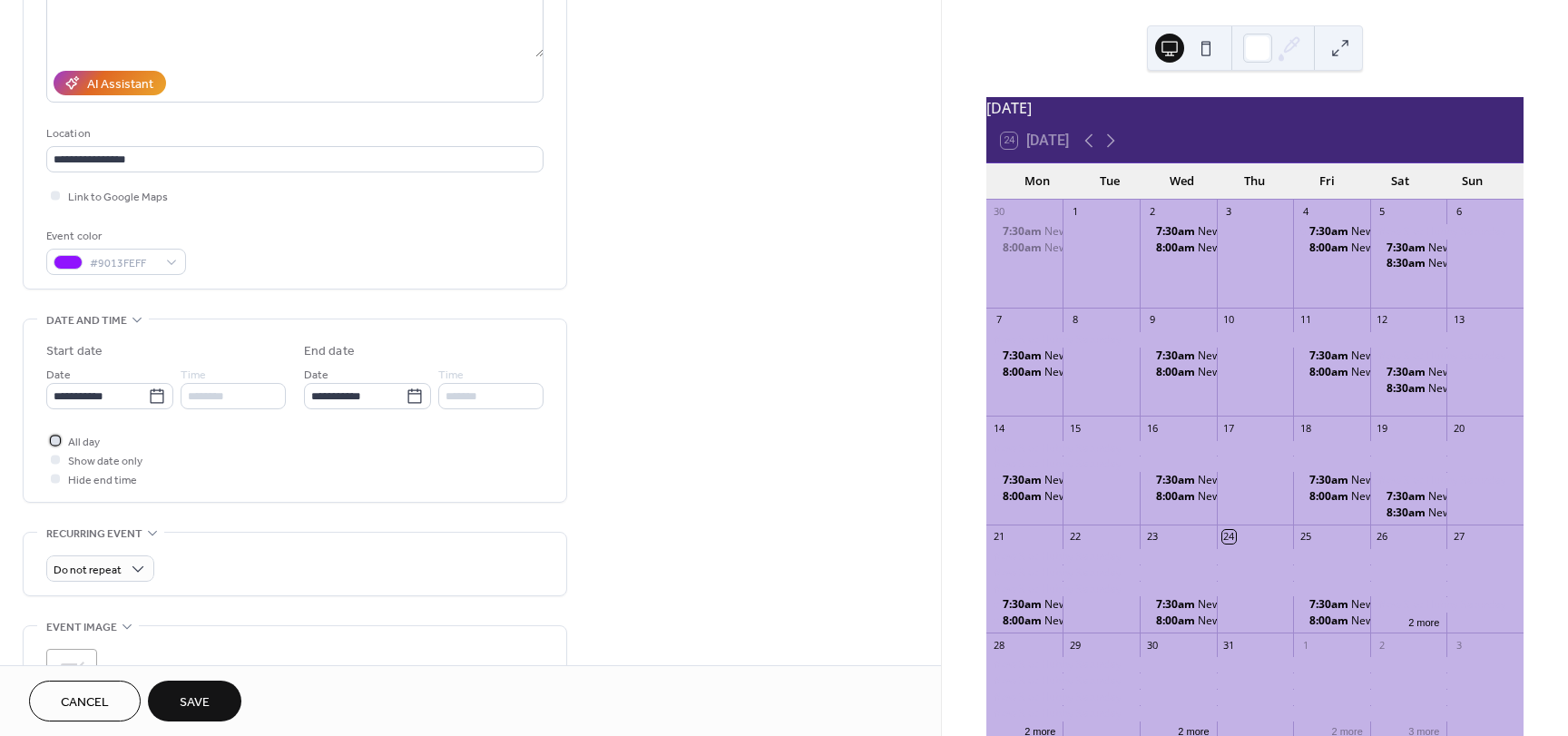 click at bounding box center (55, 440) 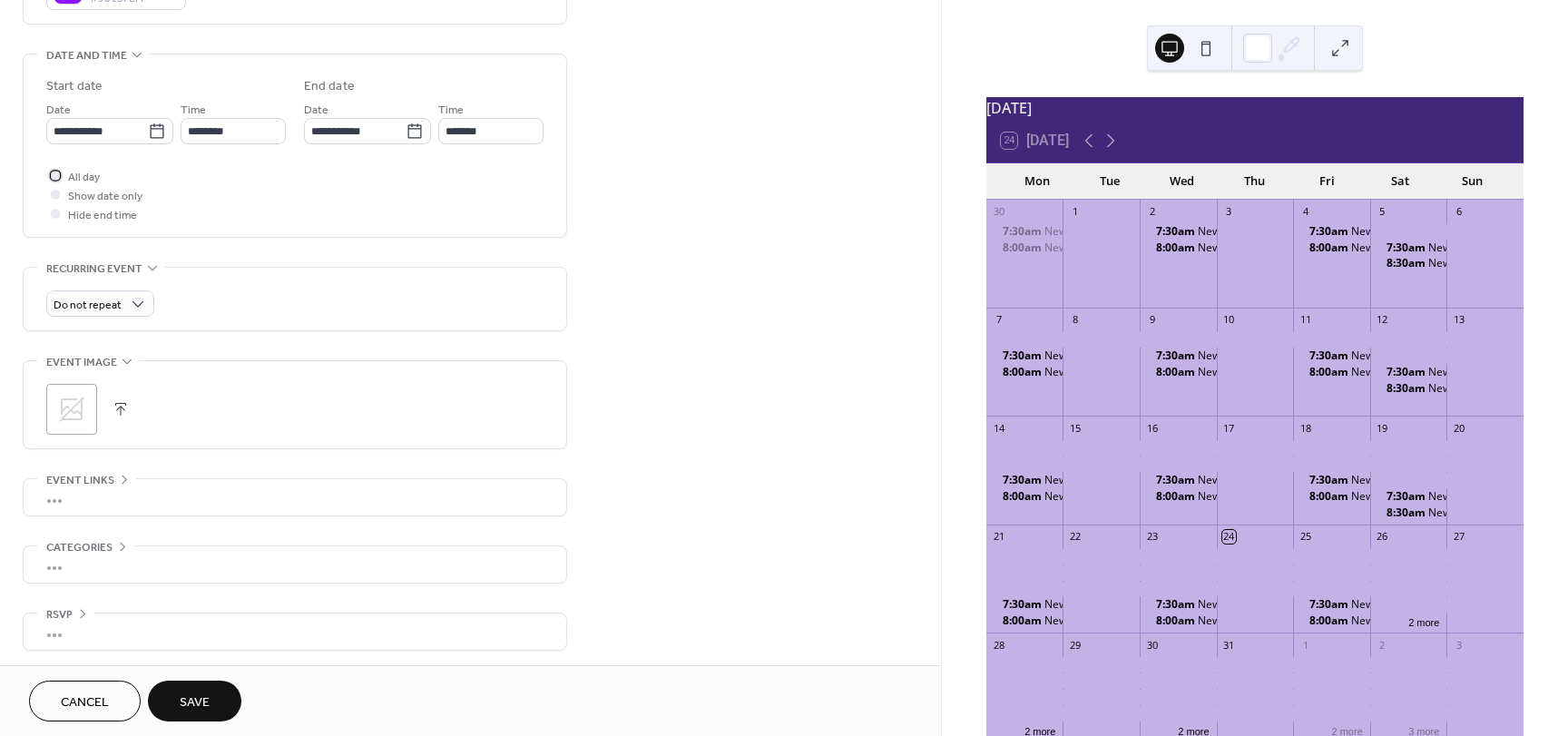 scroll, scrollTop: 541, scrollLeft: 0, axis: vertical 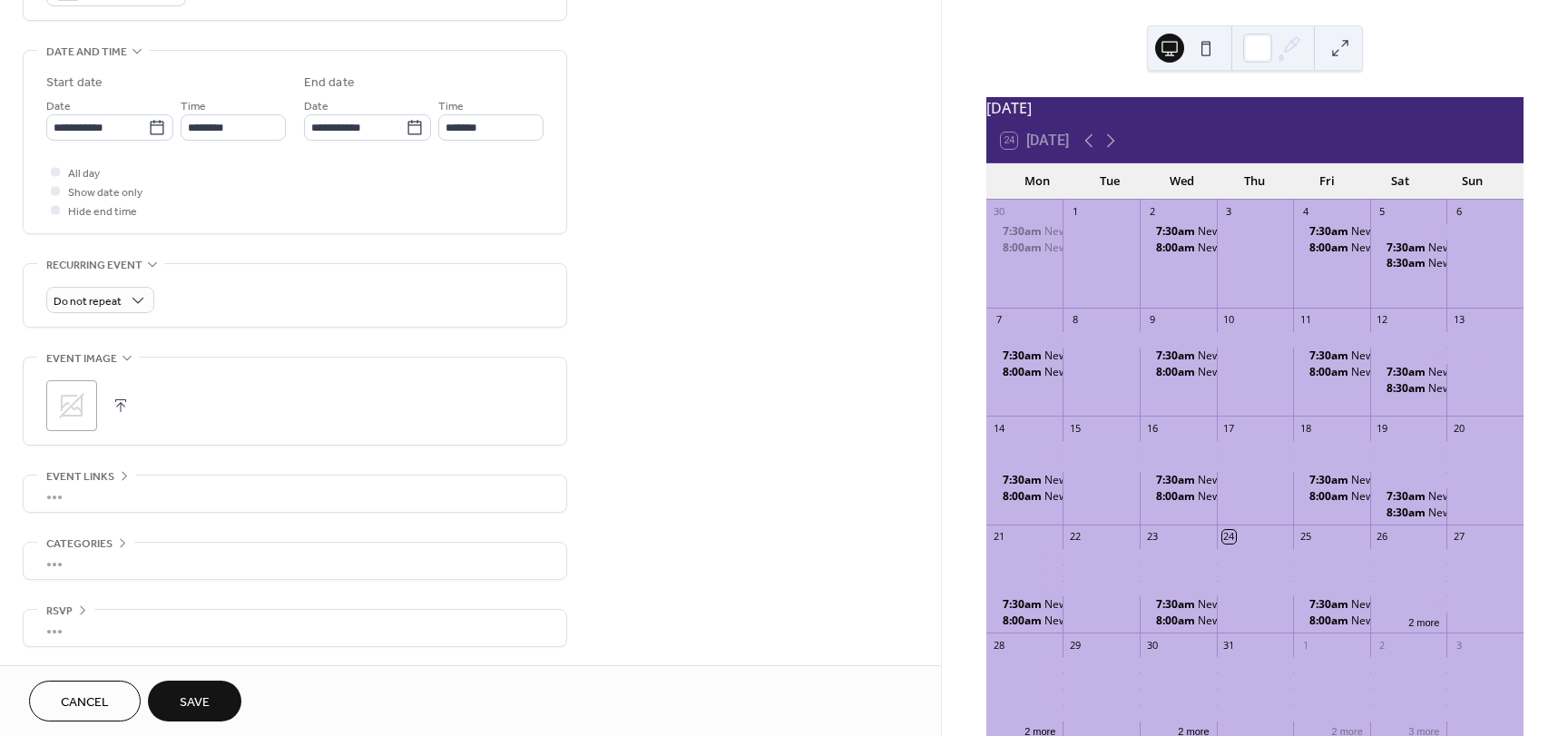 click on "Save" at bounding box center (194, 702) 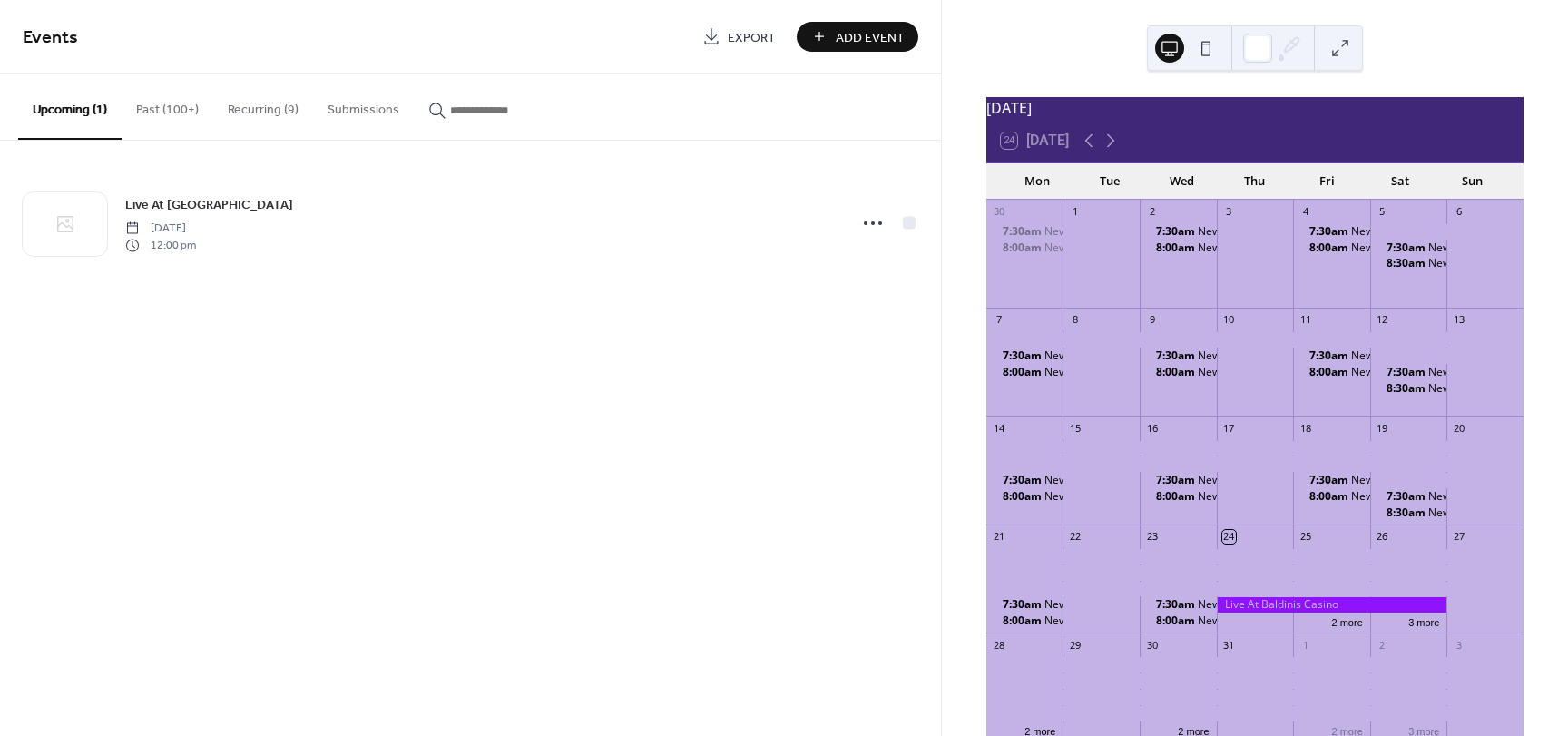 click at bounding box center [1340, 48] 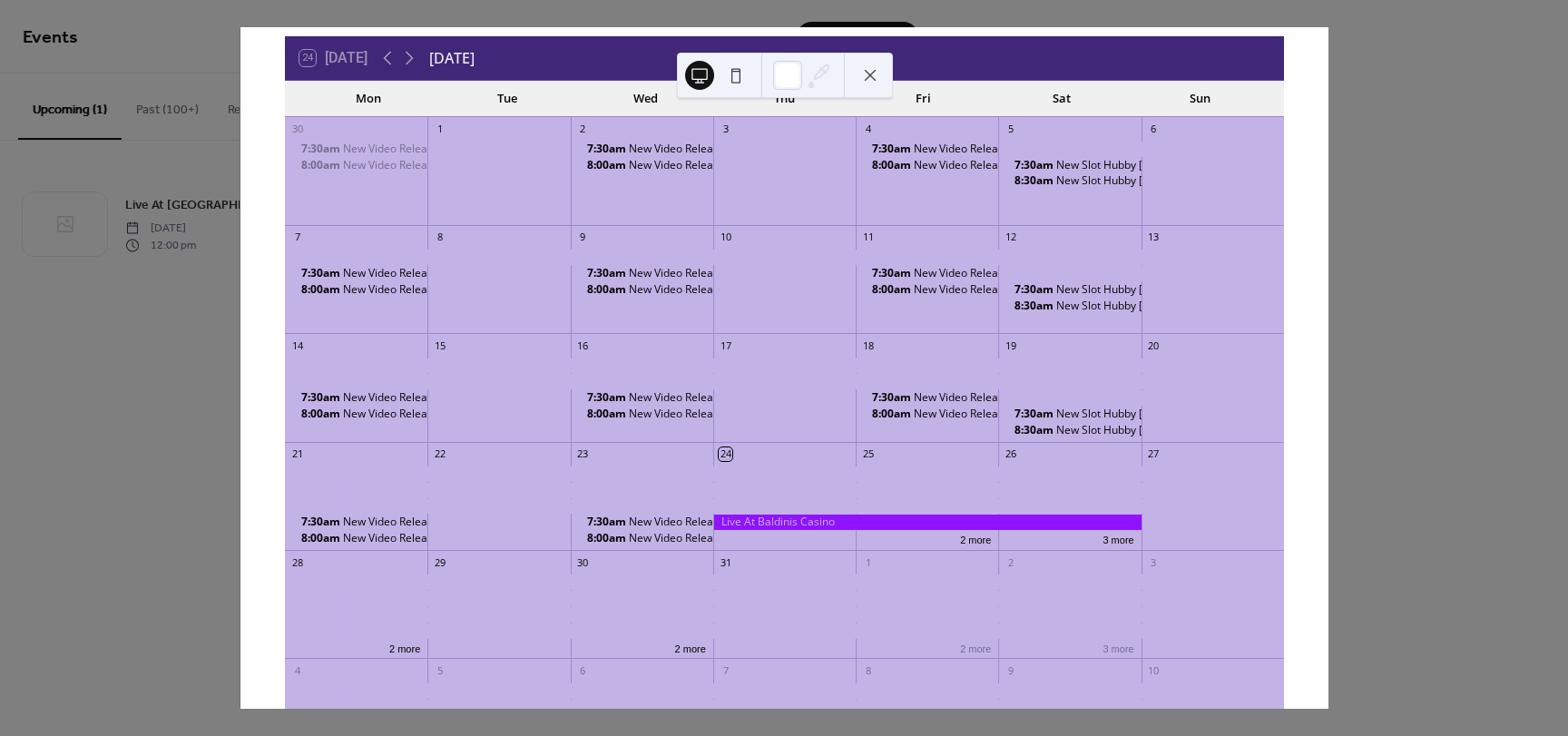 scroll, scrollTop: 91, scrollLeft: 0, axis: vertical 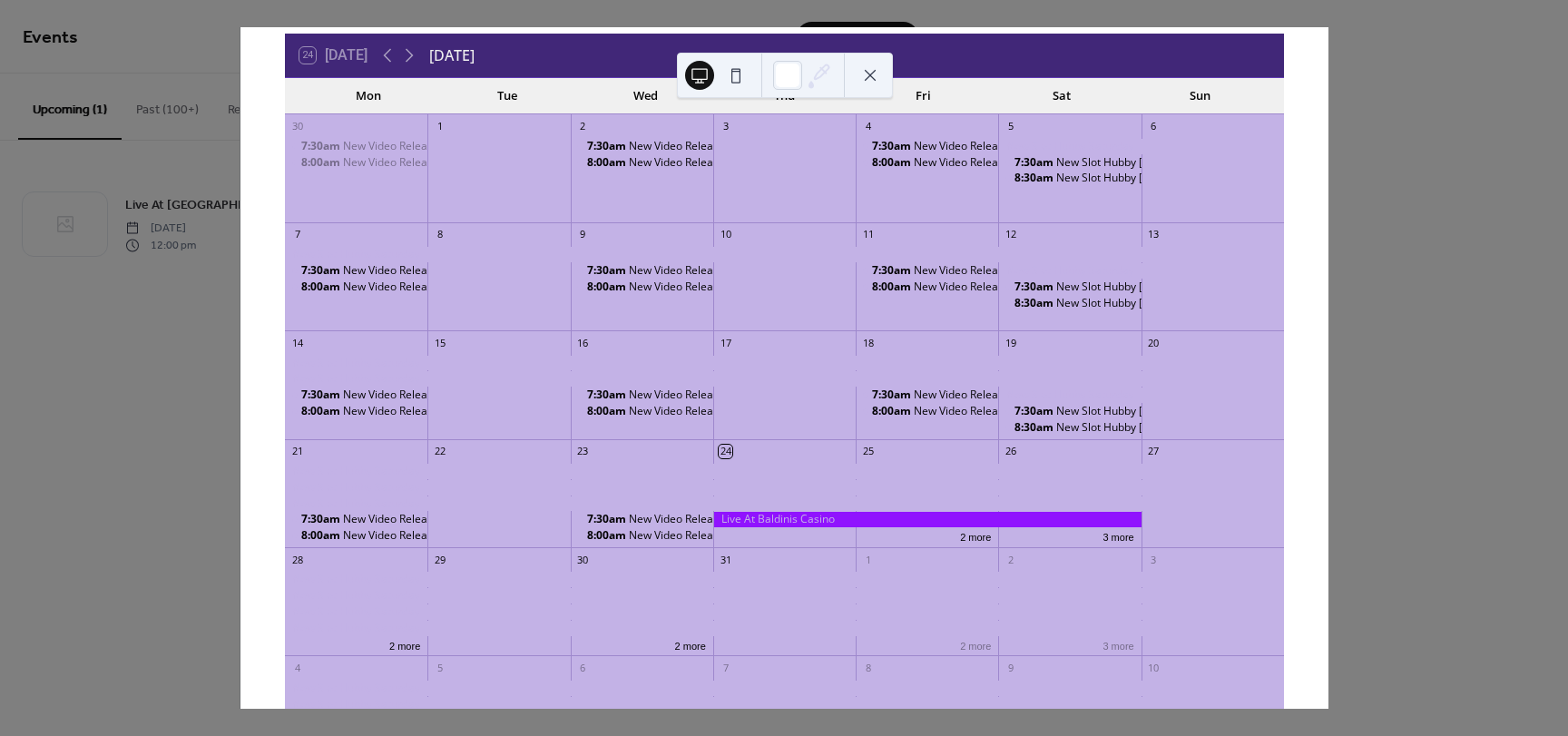 click at bounding box center (927, 519) 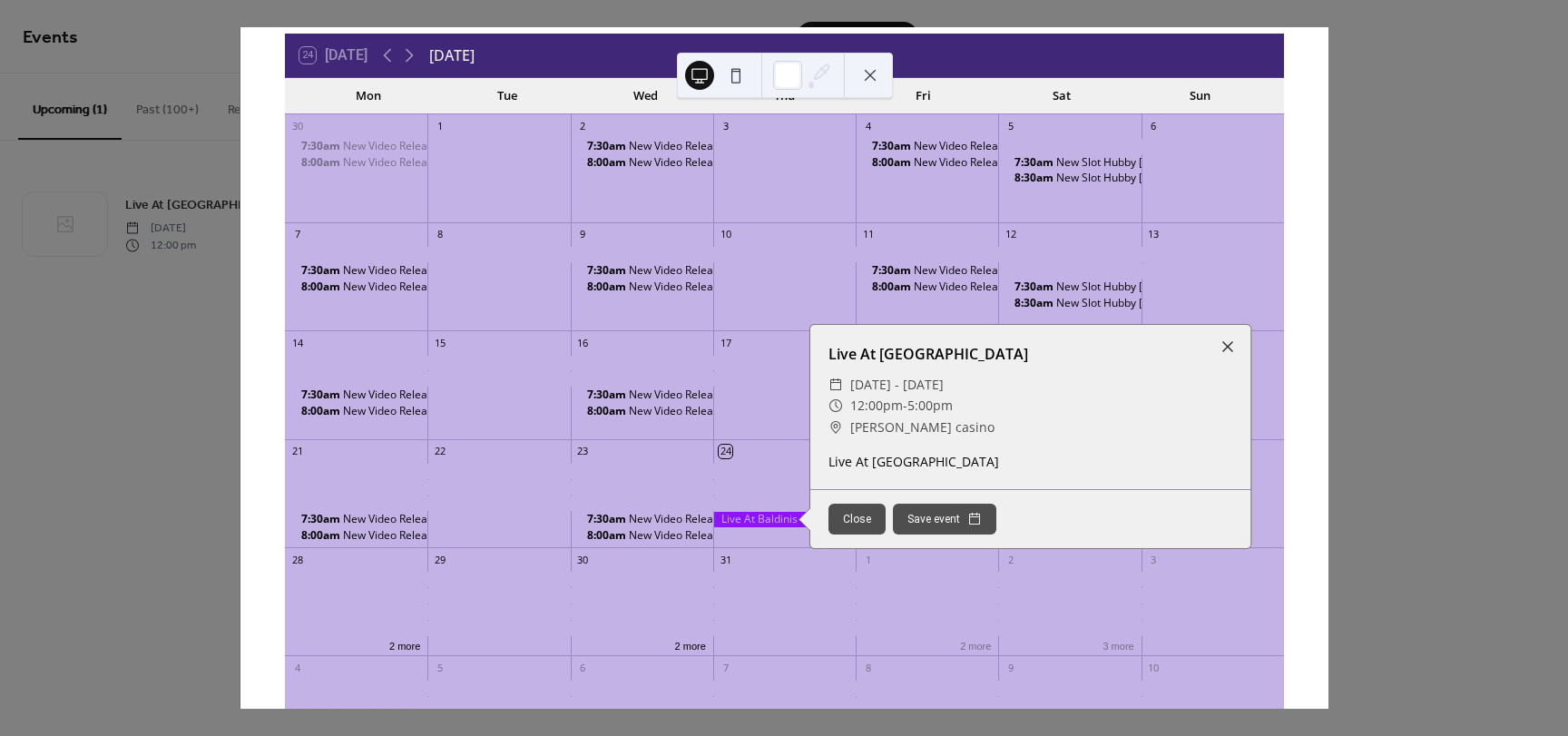 click at bounding box center [784, 487] 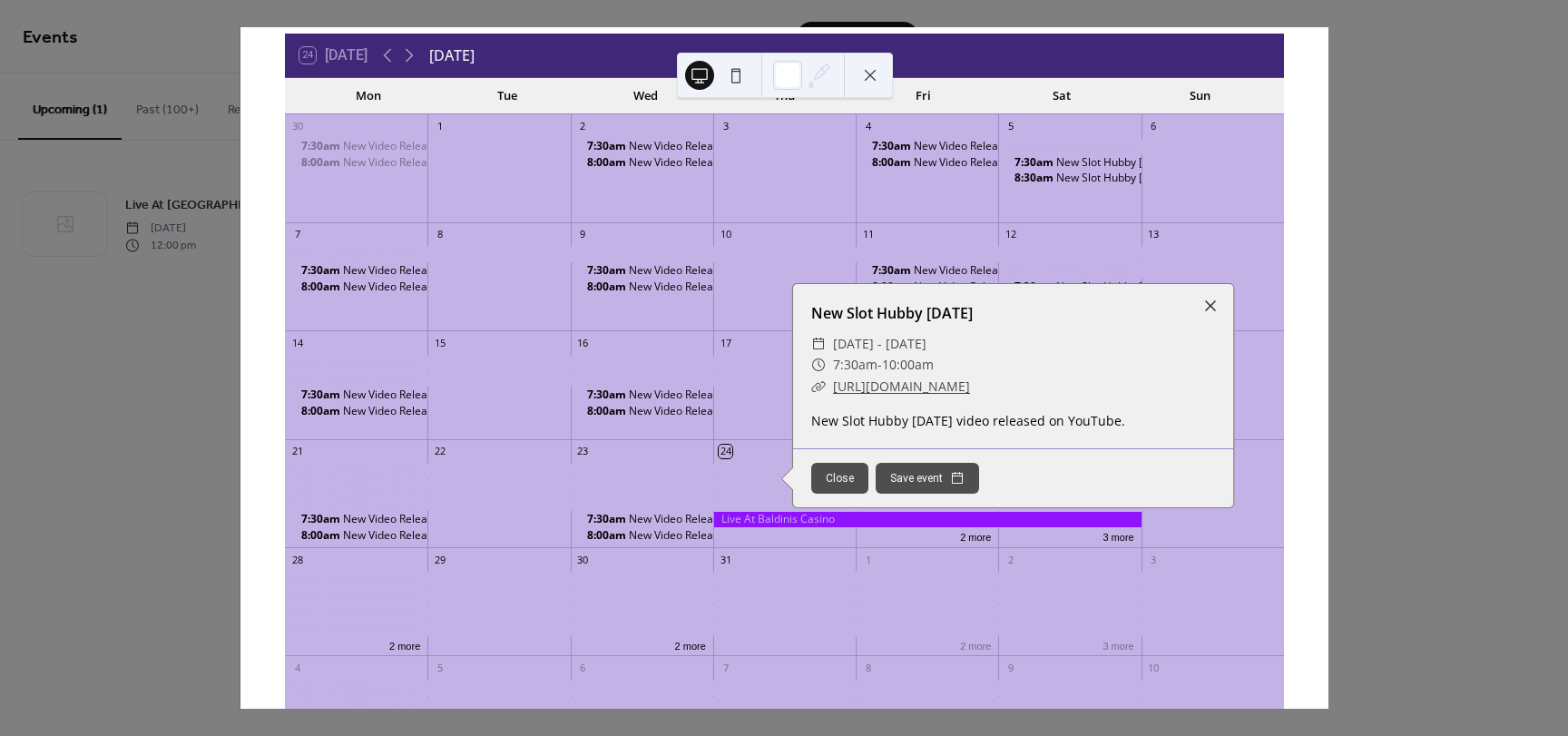 click at bounding box center [784, 471] 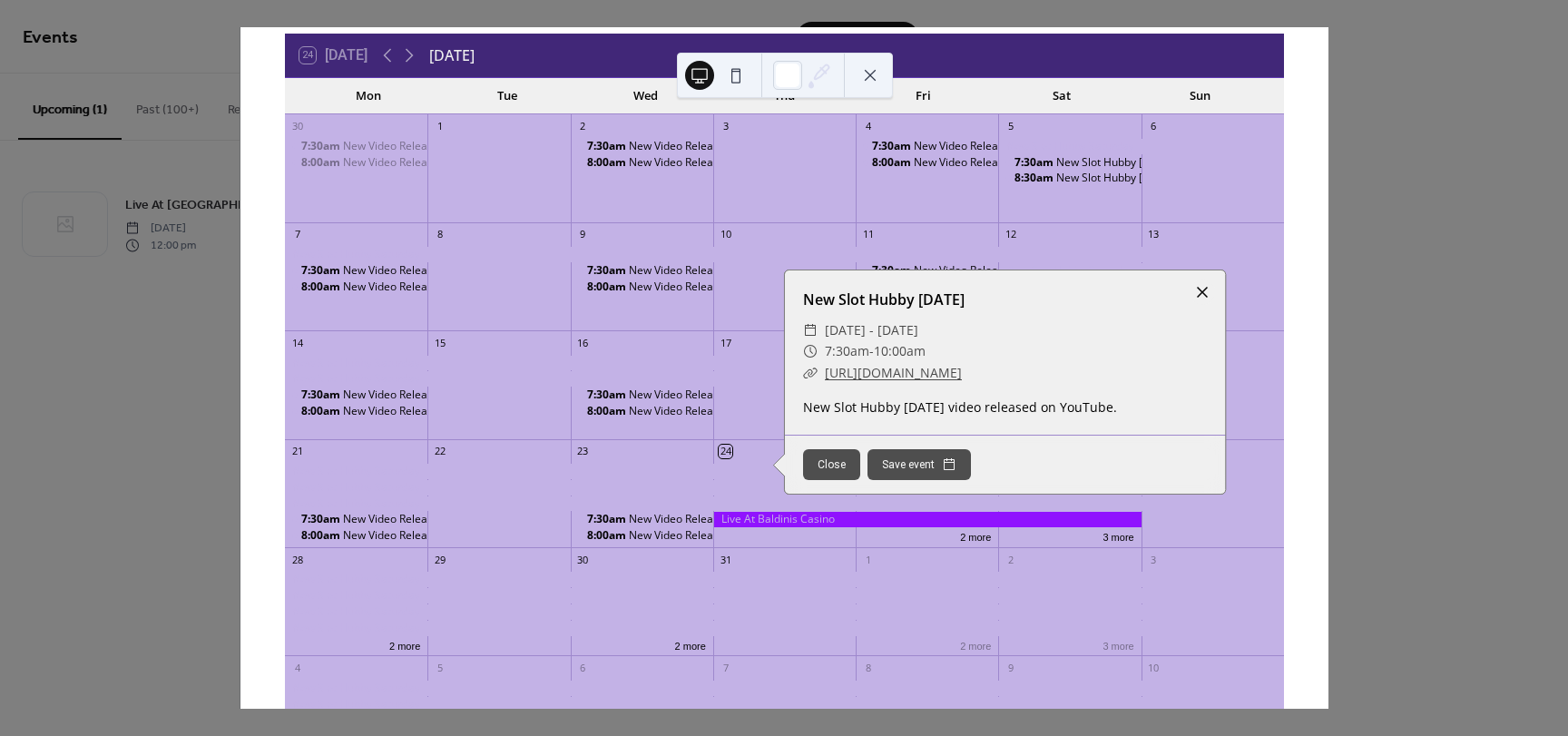 click at bounding box center [1202, 292] 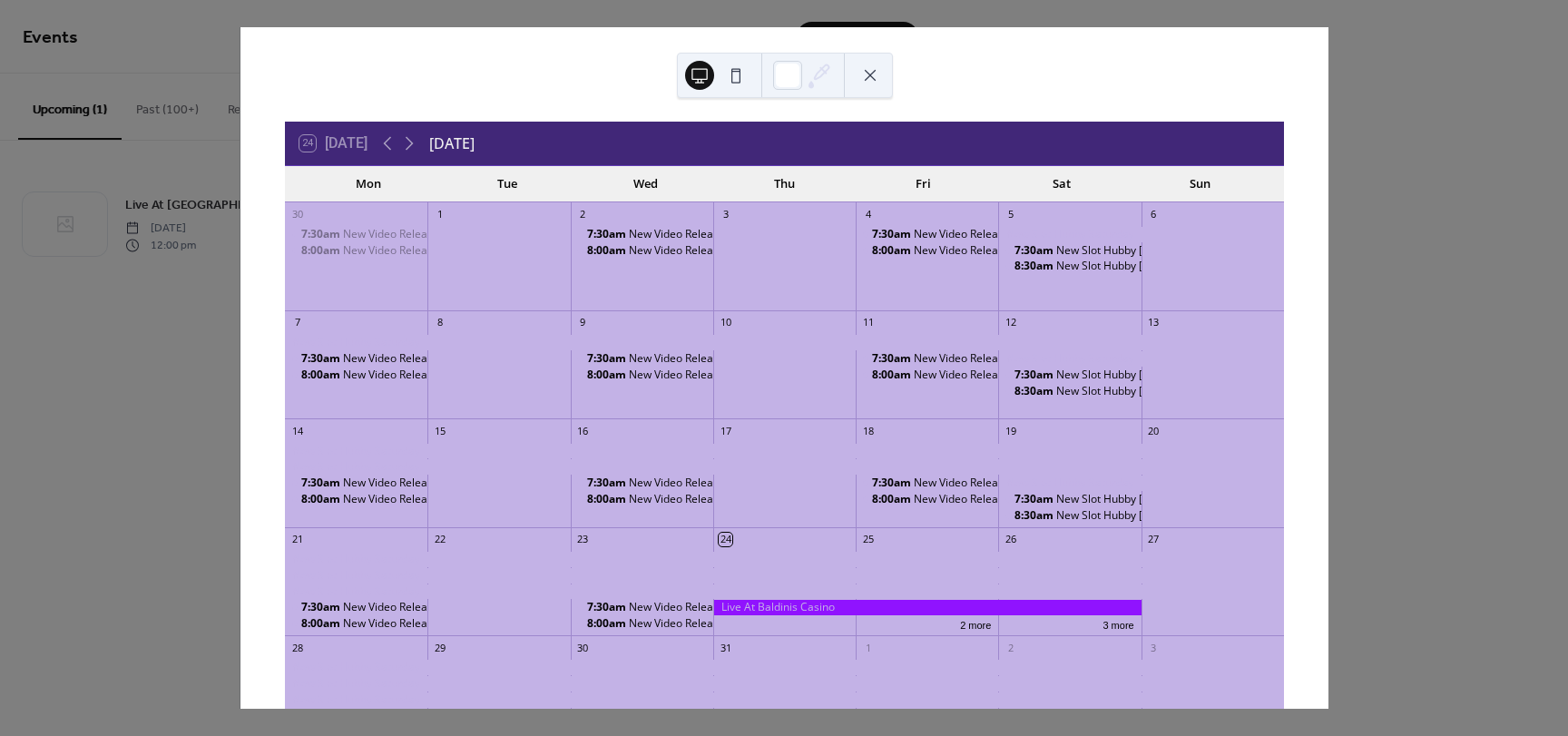 scroll, scrollTop: 0, scrollLeft: 0, axis: both 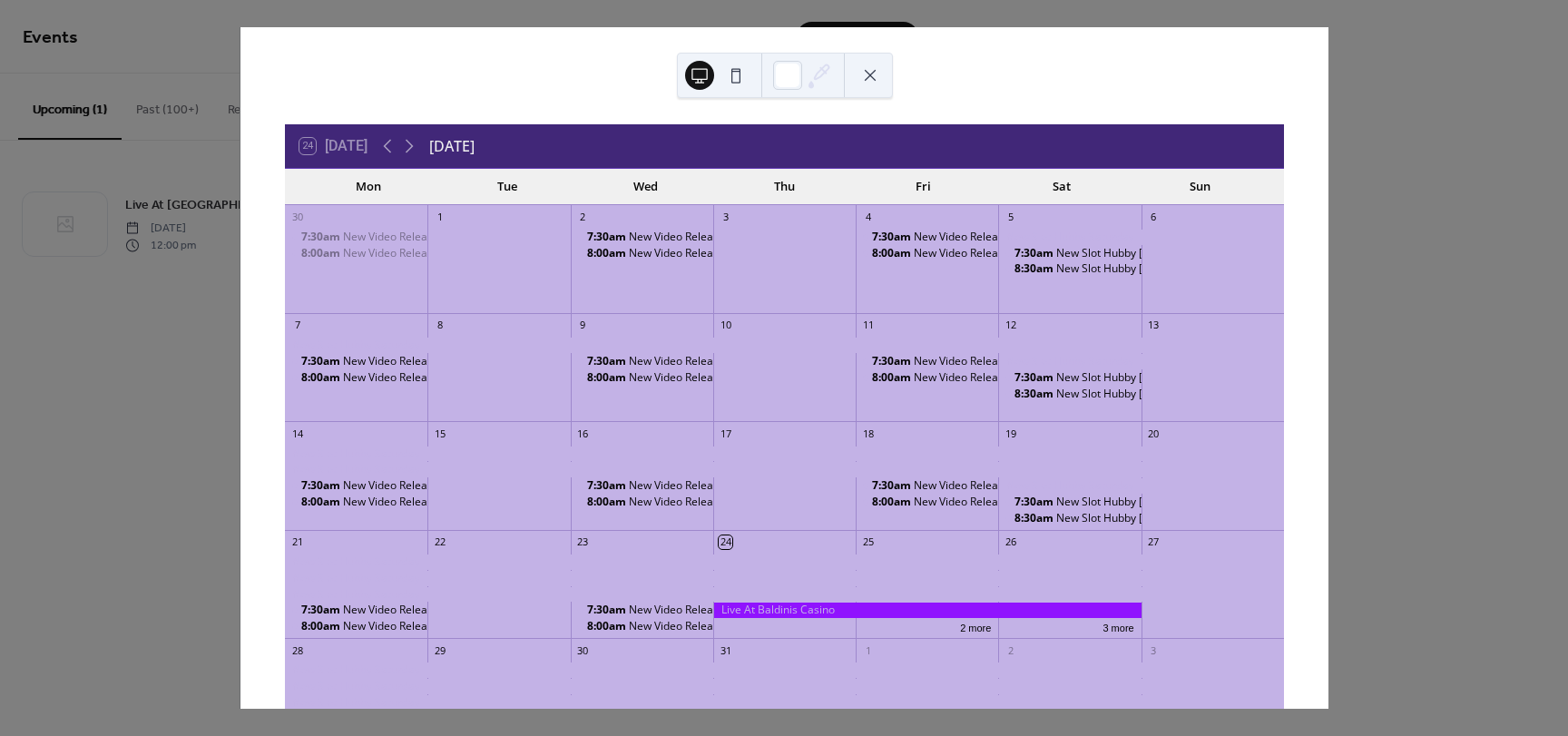 click at bounding box center (870, 75) 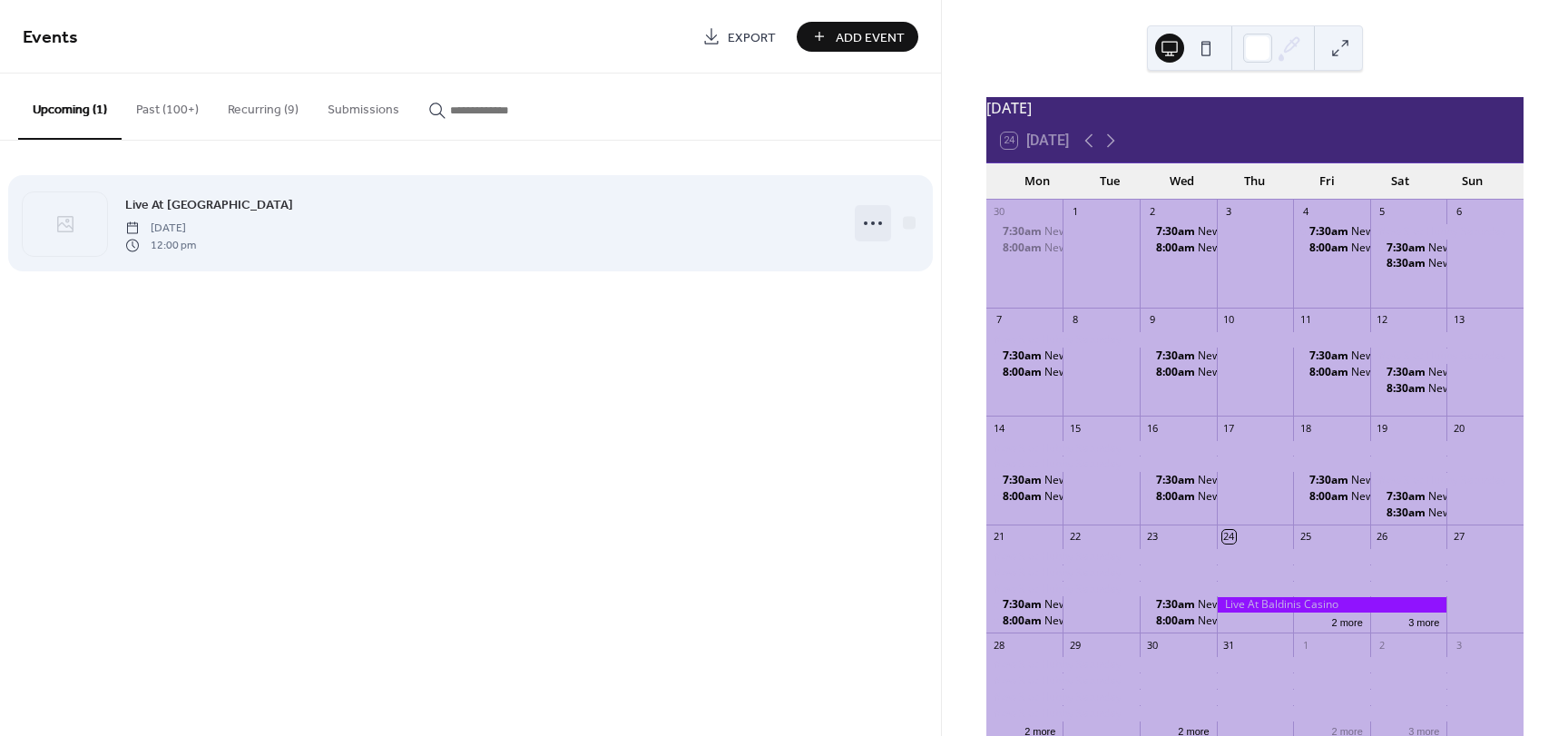 click 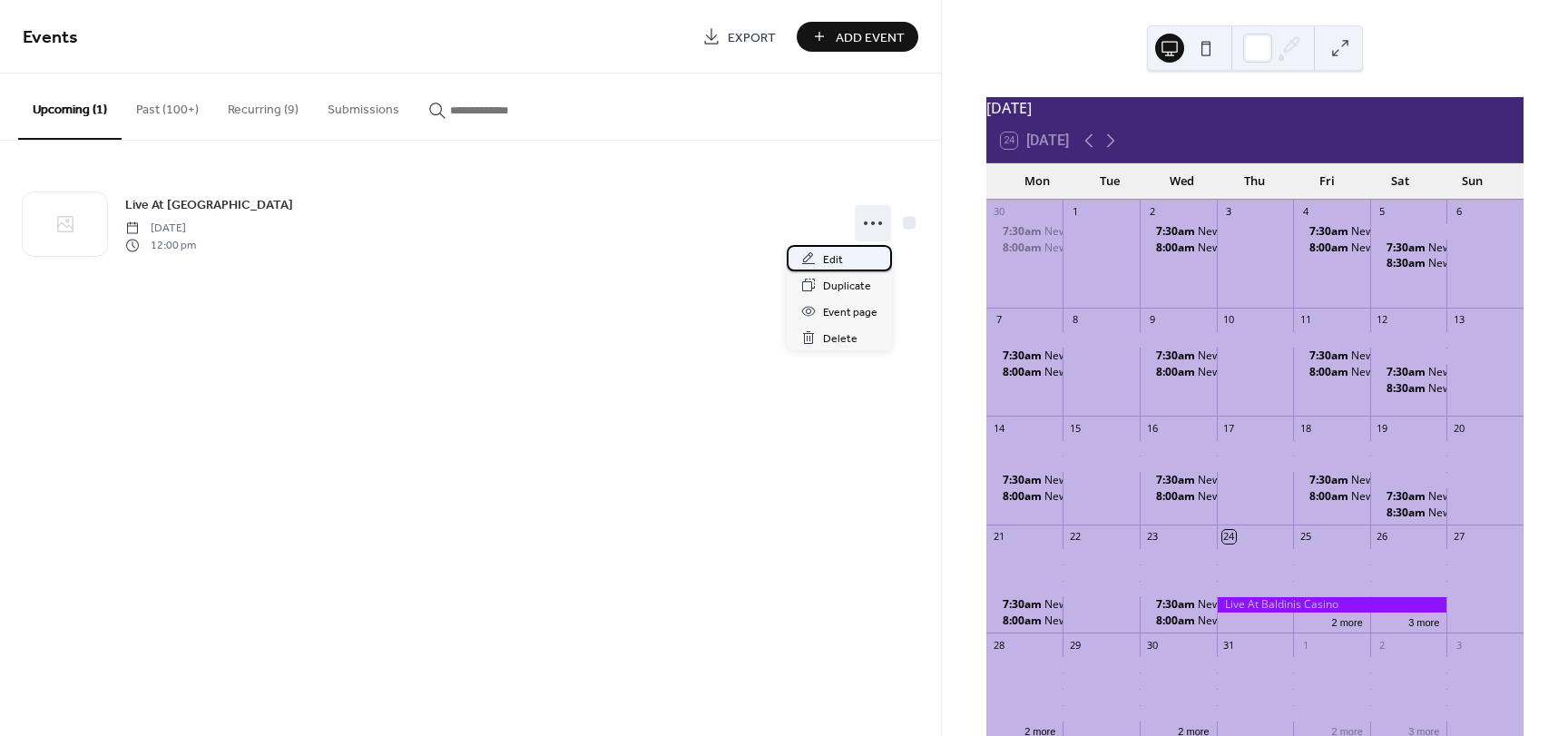 click on "Edit" at bounding box center [833, 260] 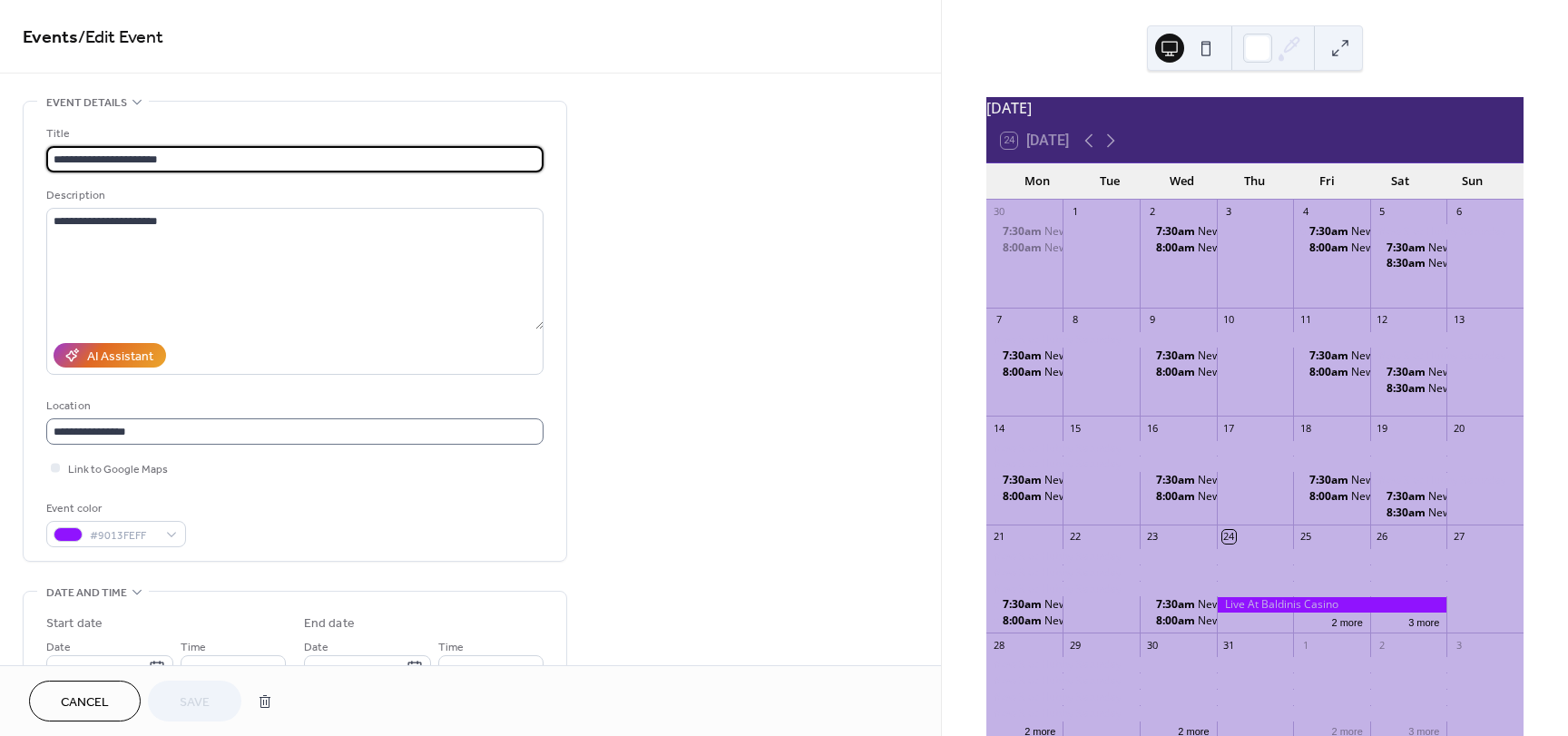 scroll, scrollTop: 1, scrollLeft: 0, axis: vertical 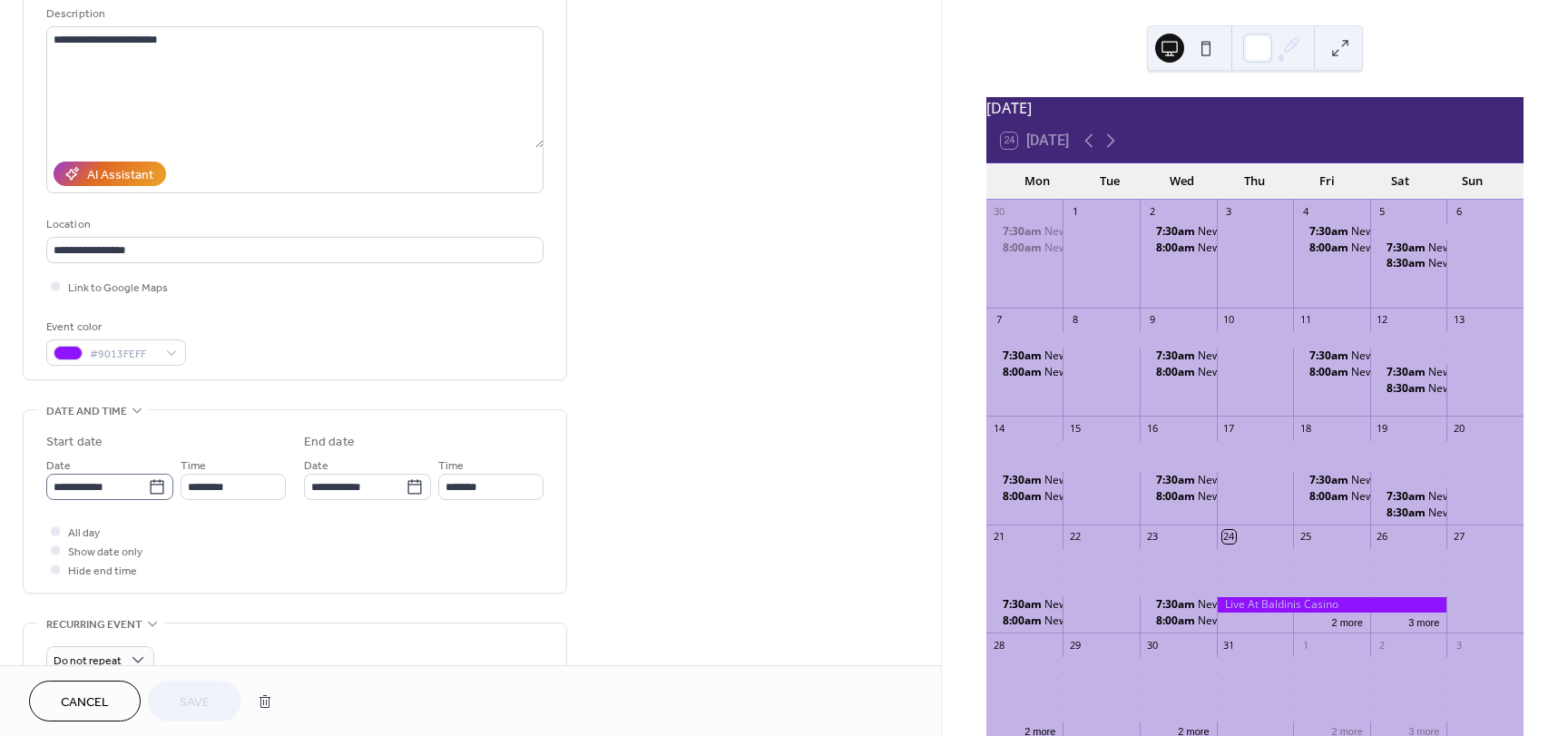 click 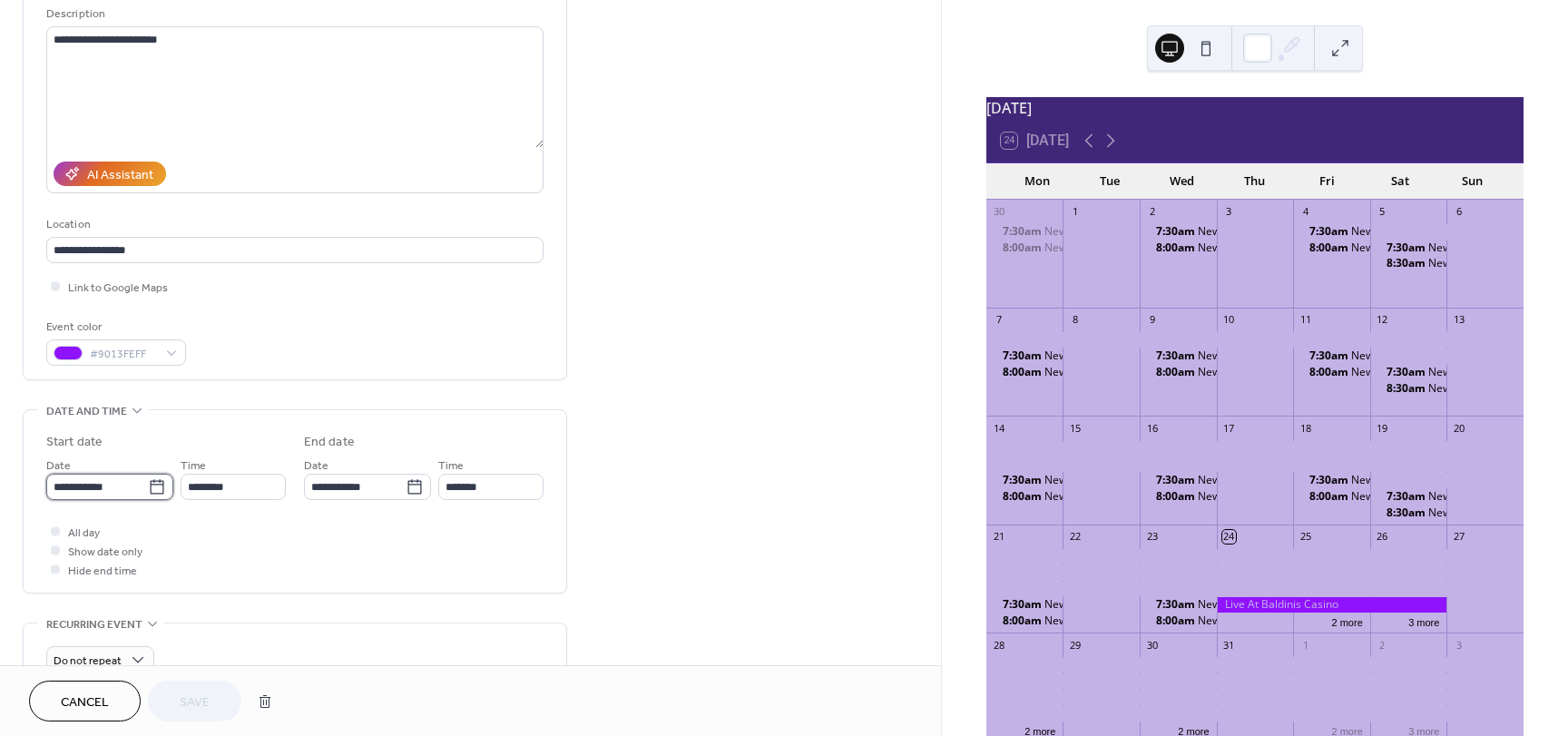 click on "**********" at bounding box center [97, 486] 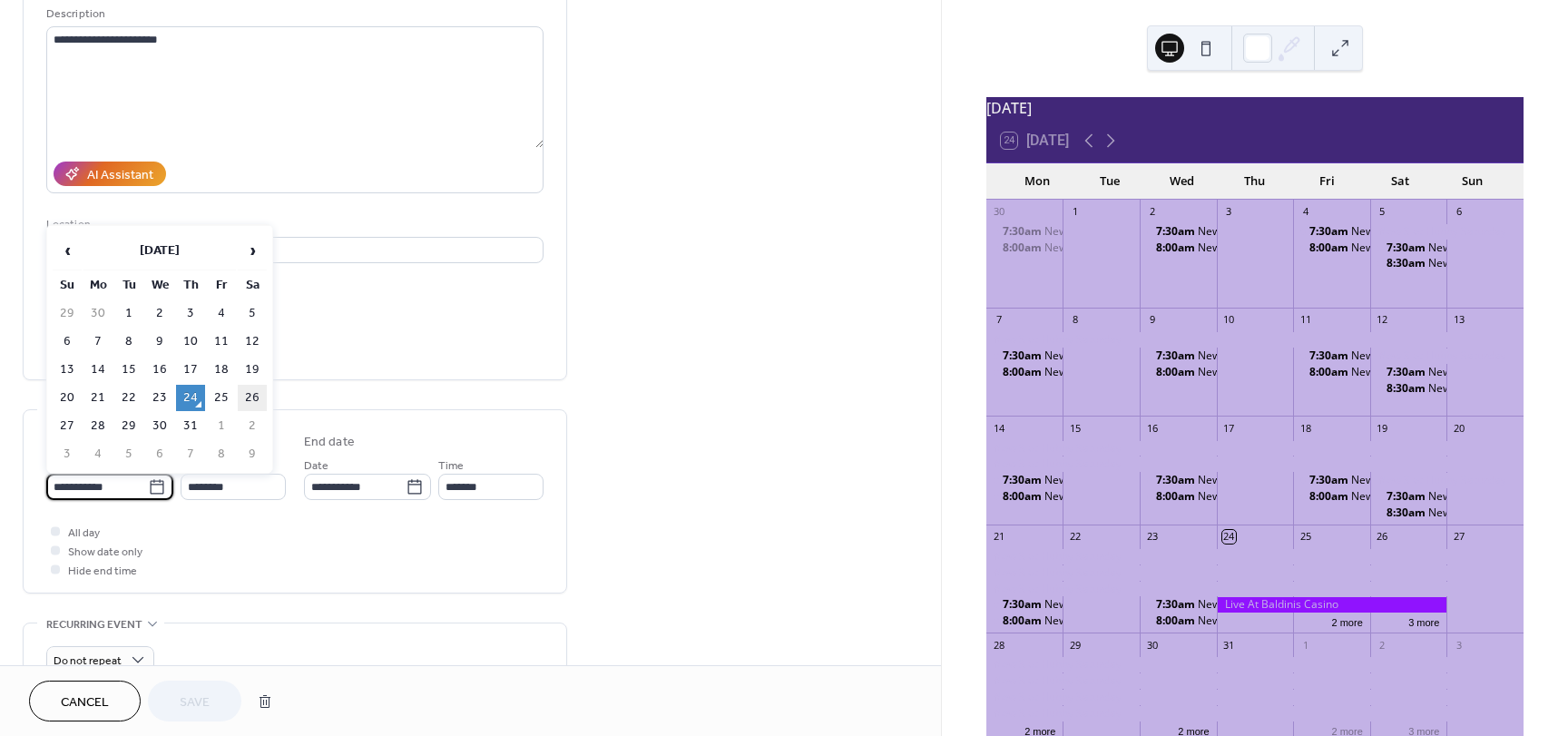 click on "26" at bounding box center [252, 397] 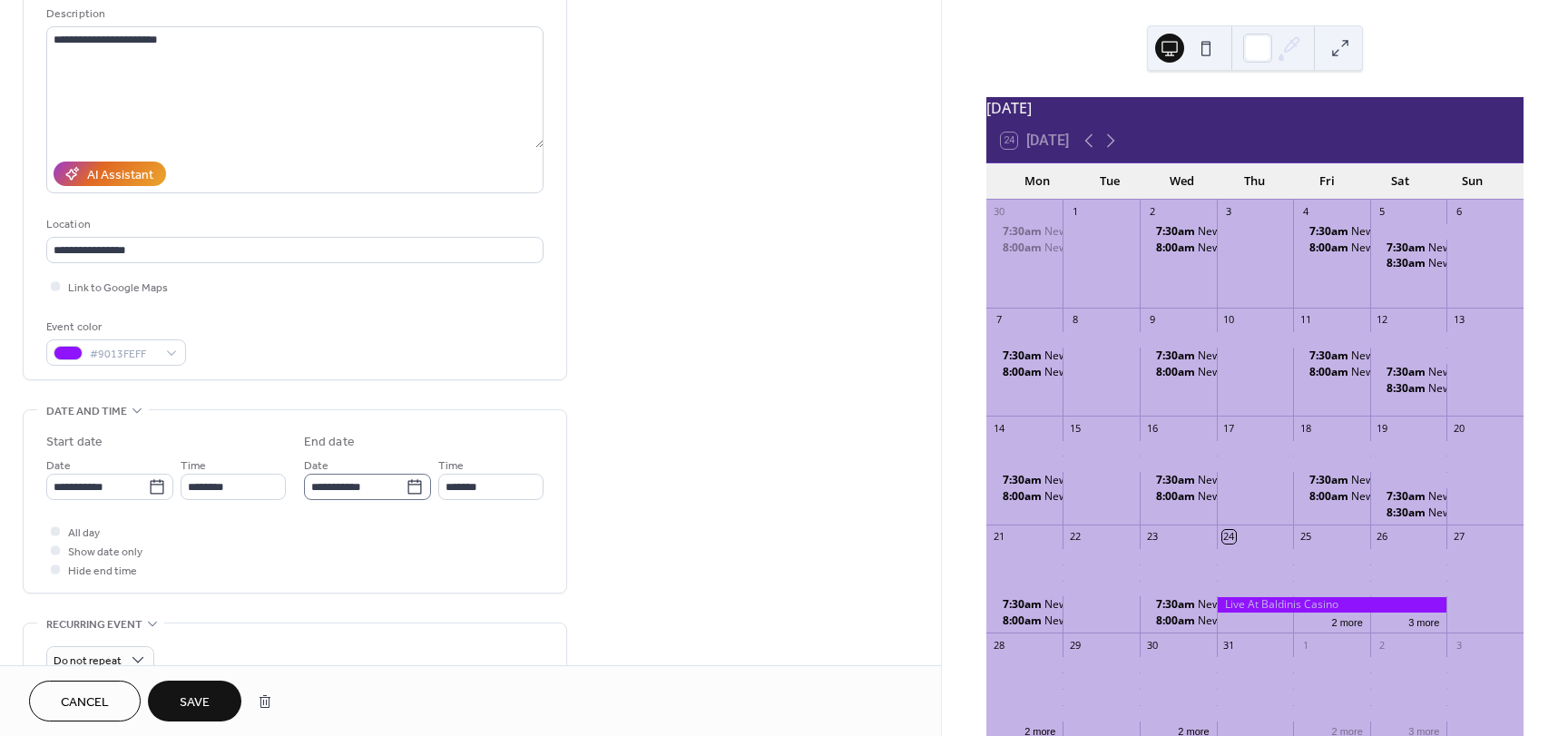 click 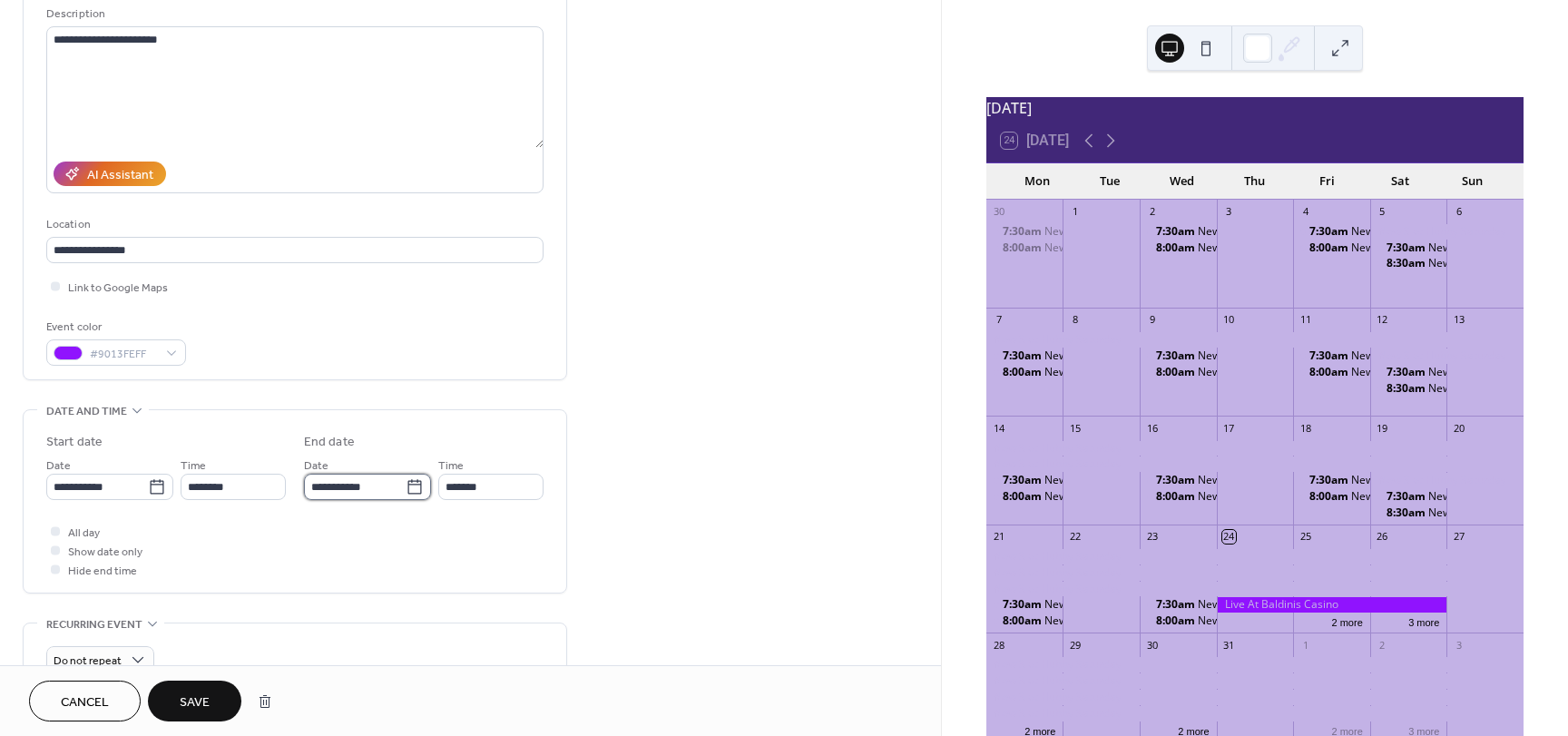 click on "**********" at bounding box center (355, 486) 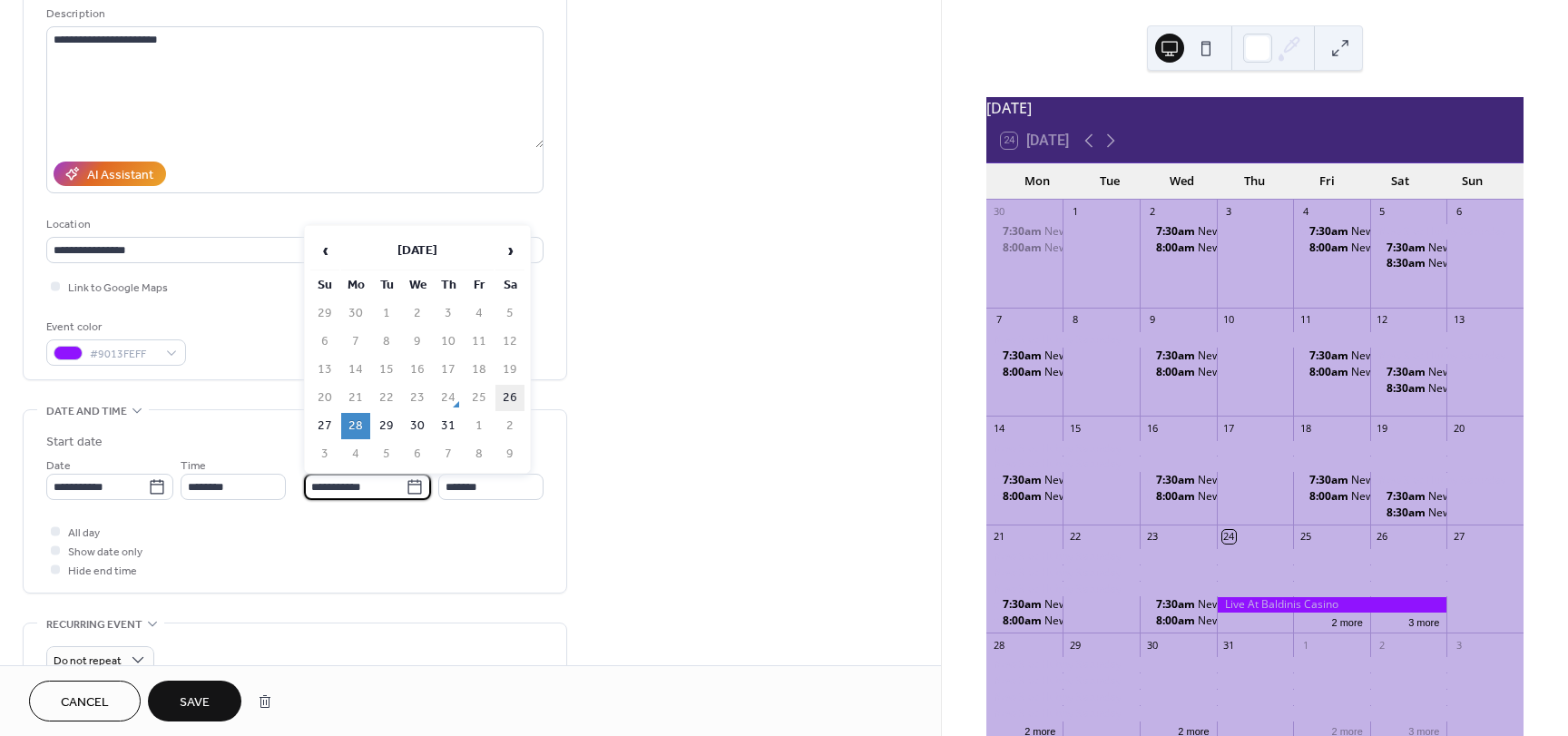 click on "26" at bounding box center (510, 397) 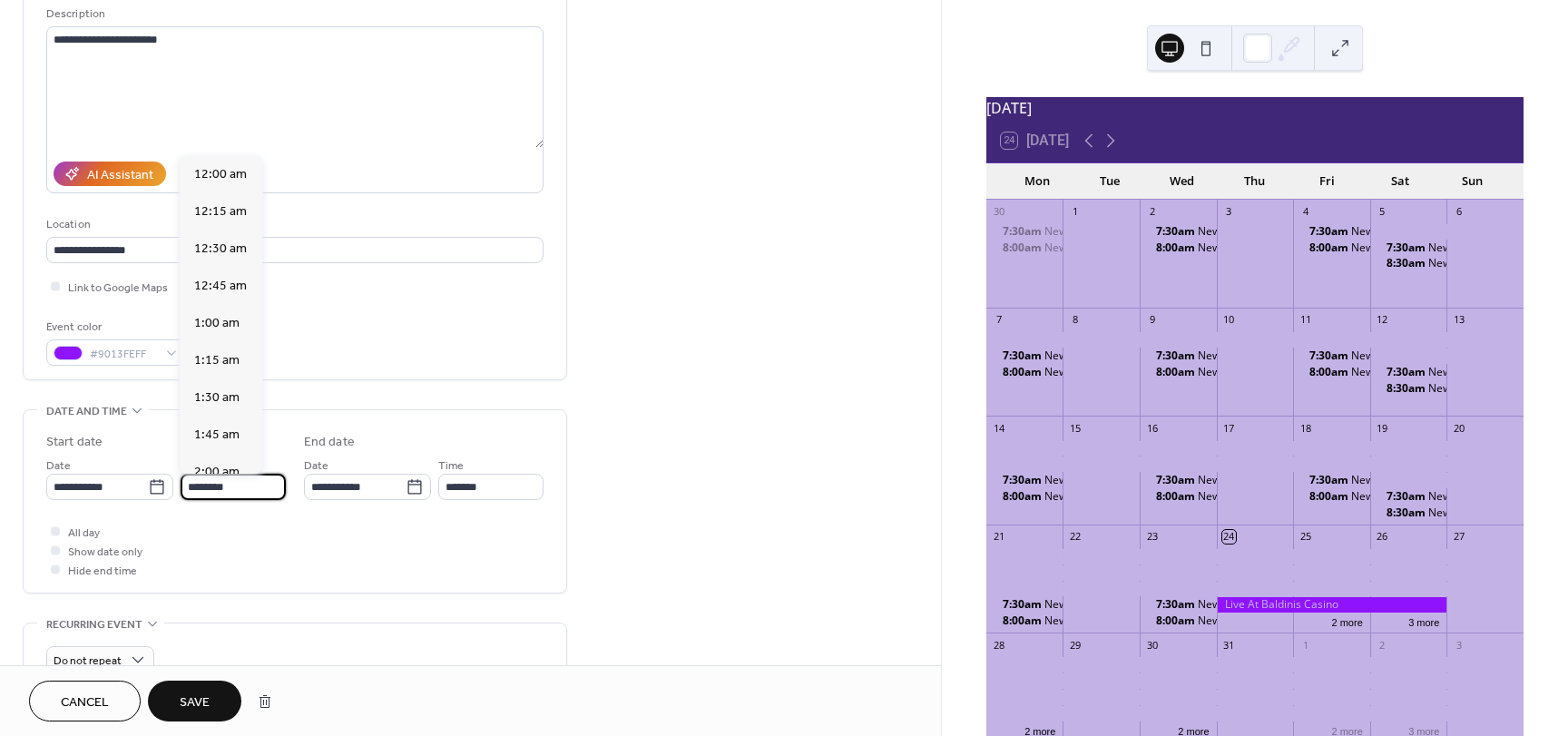 click on "********" at bounding box center [233, 486] 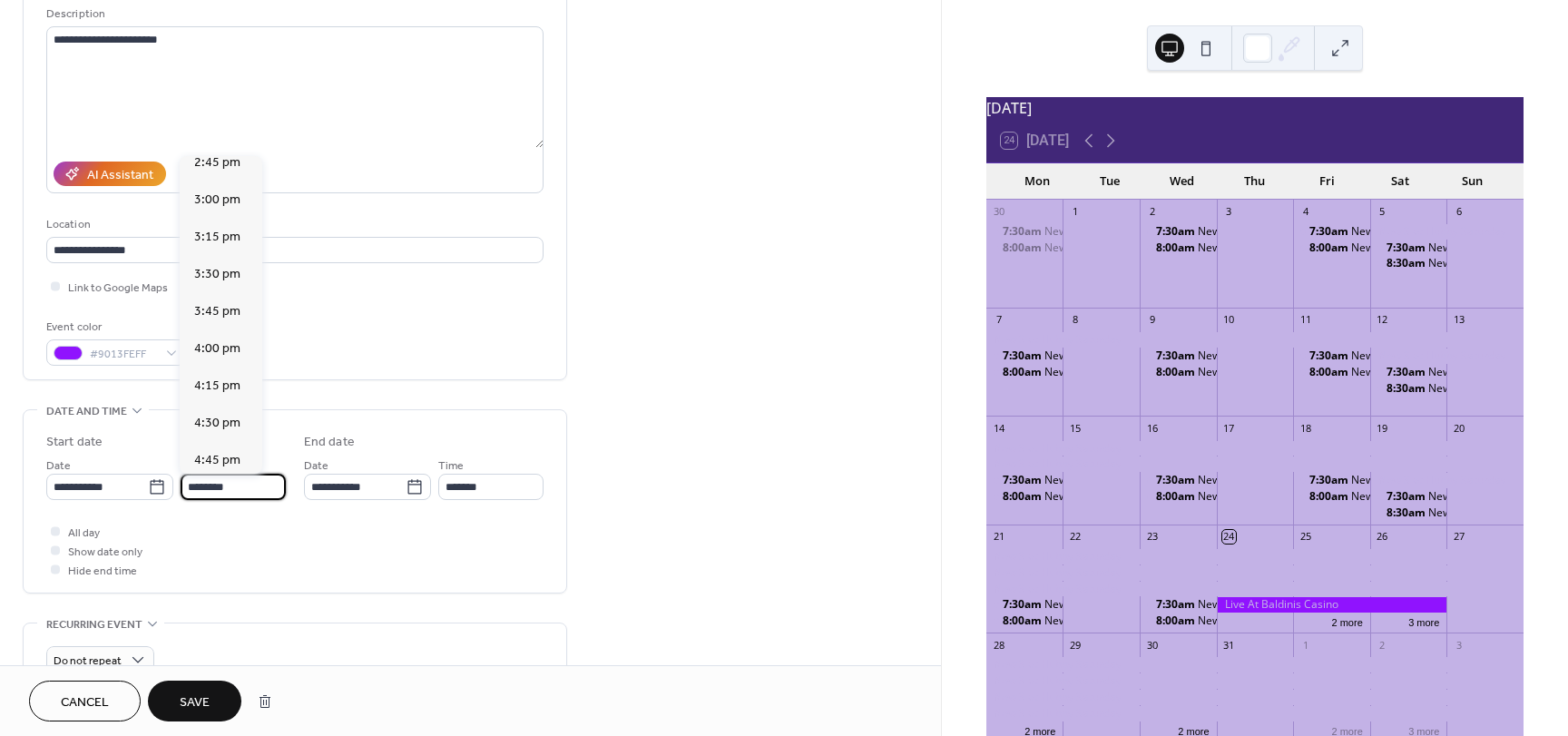 scroll, scrollTop: 2331, scrollLeft: 0, axis: vertical 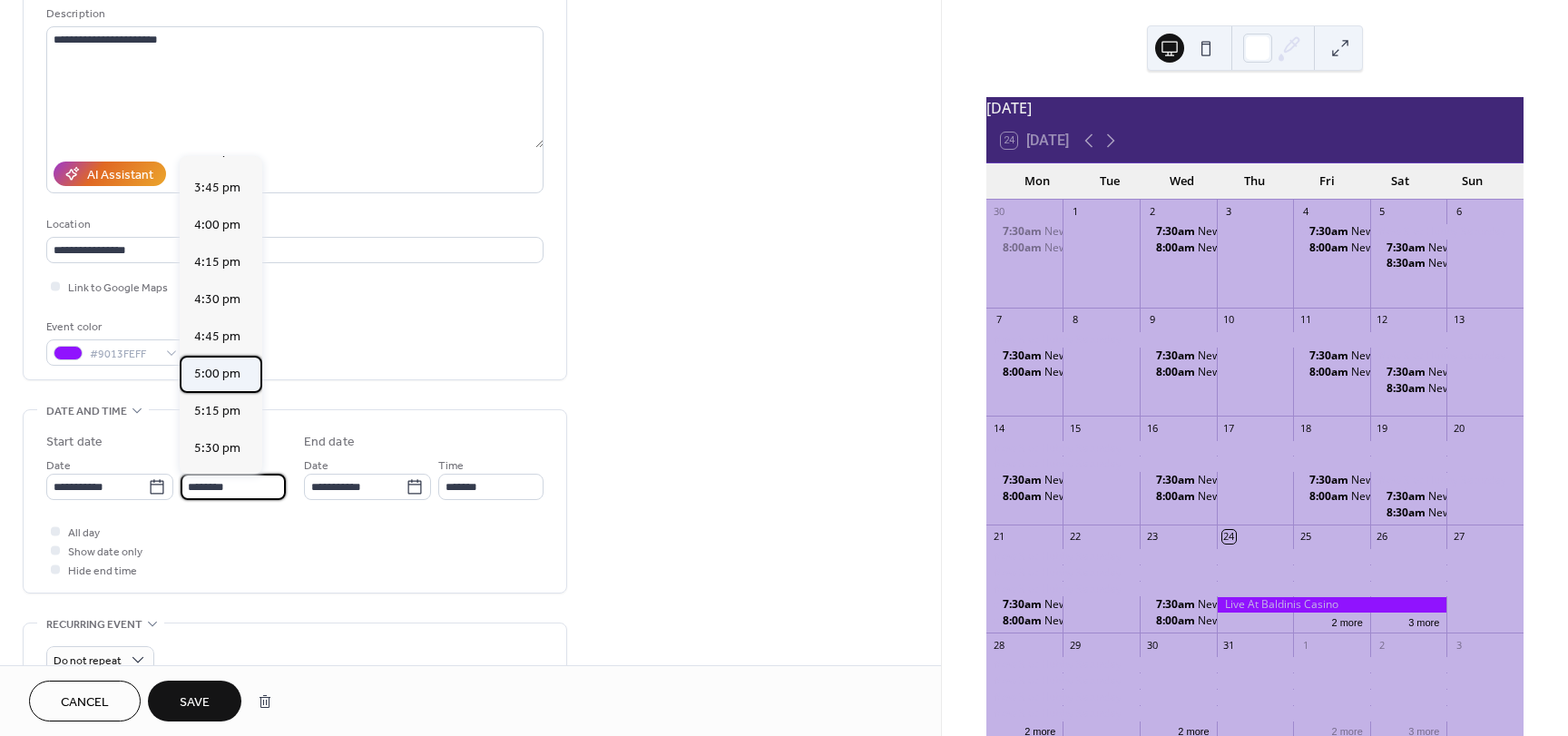 click on "5:00 pm" at bounding box center (217, 374) 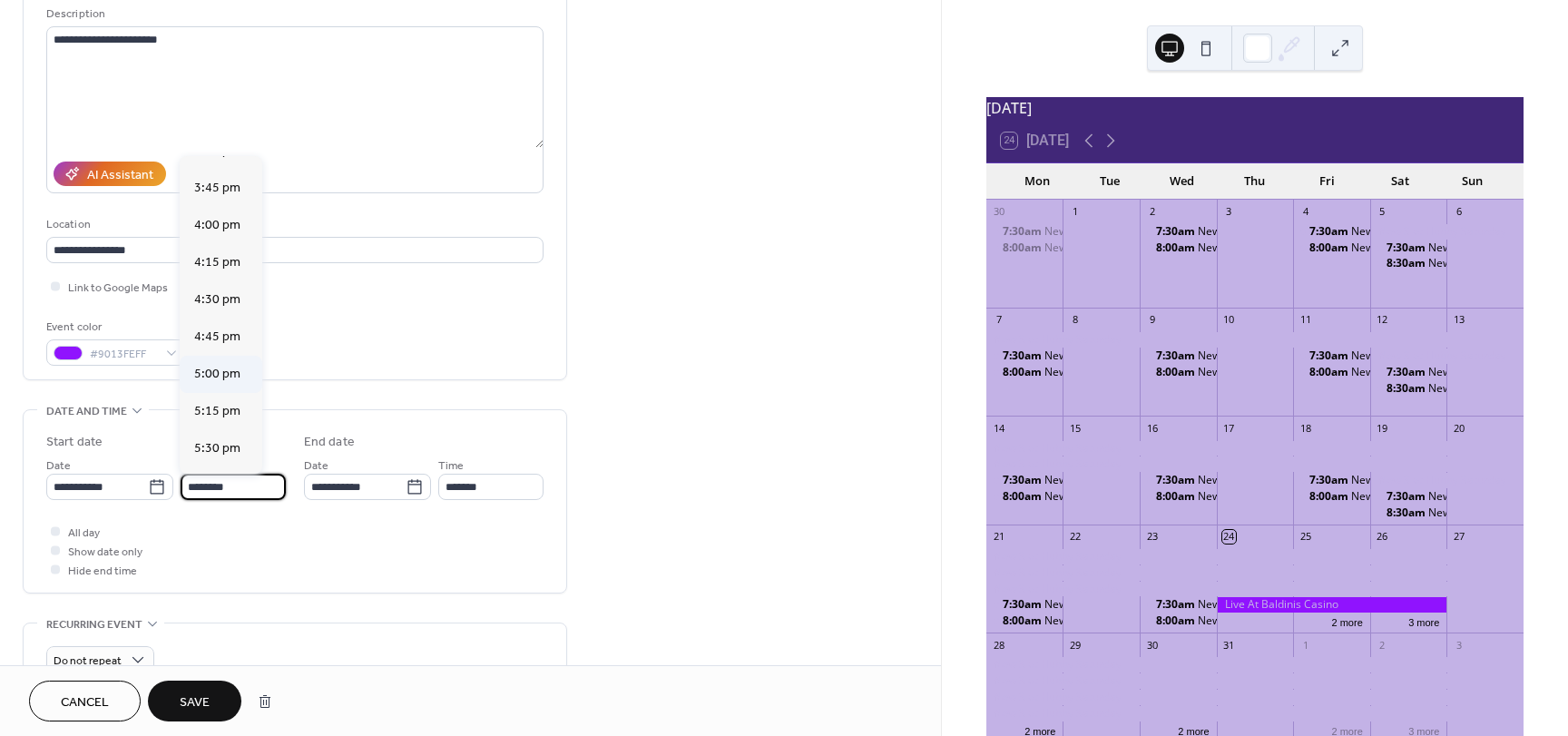 type on "*******" 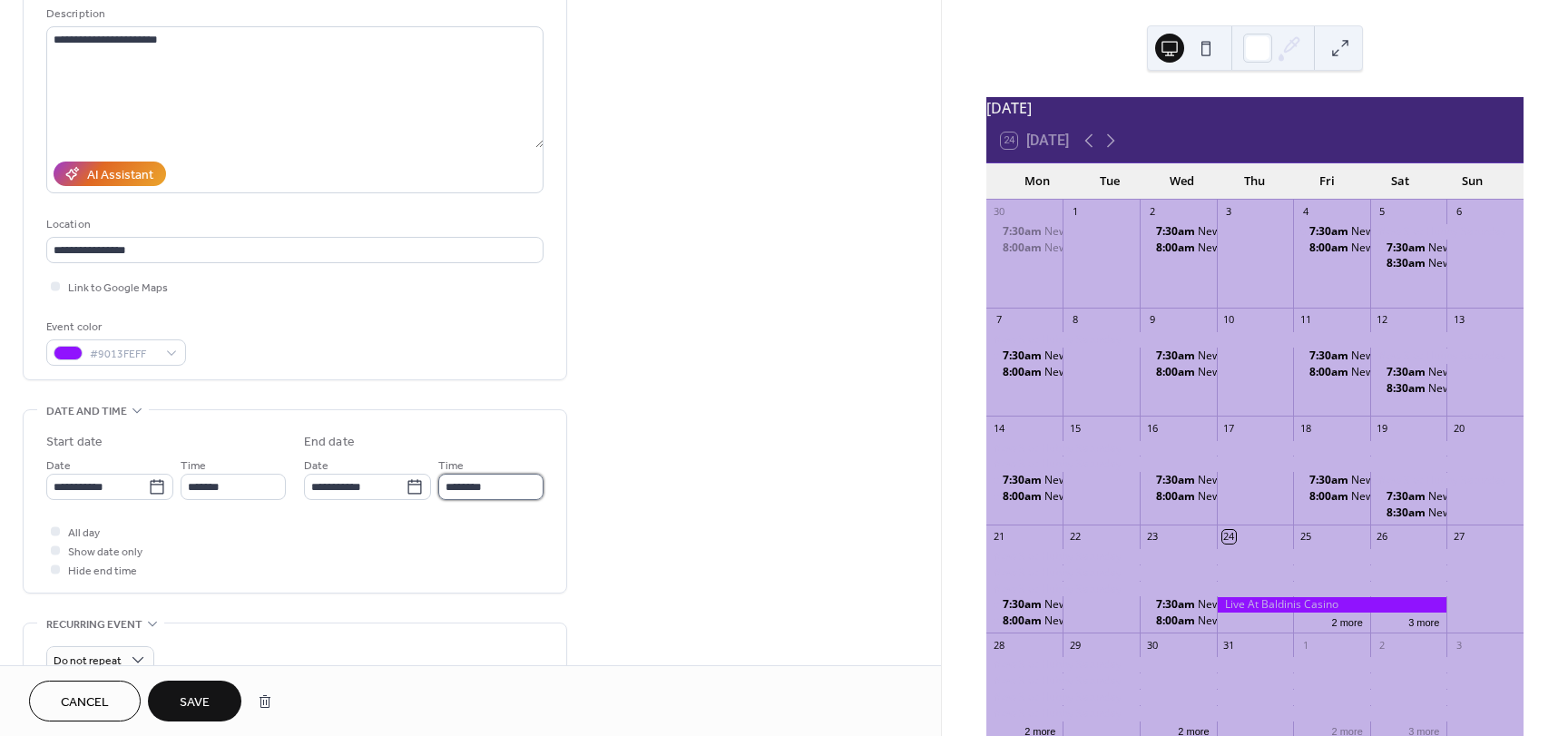 click on "********" at bounding box center [491, 486] 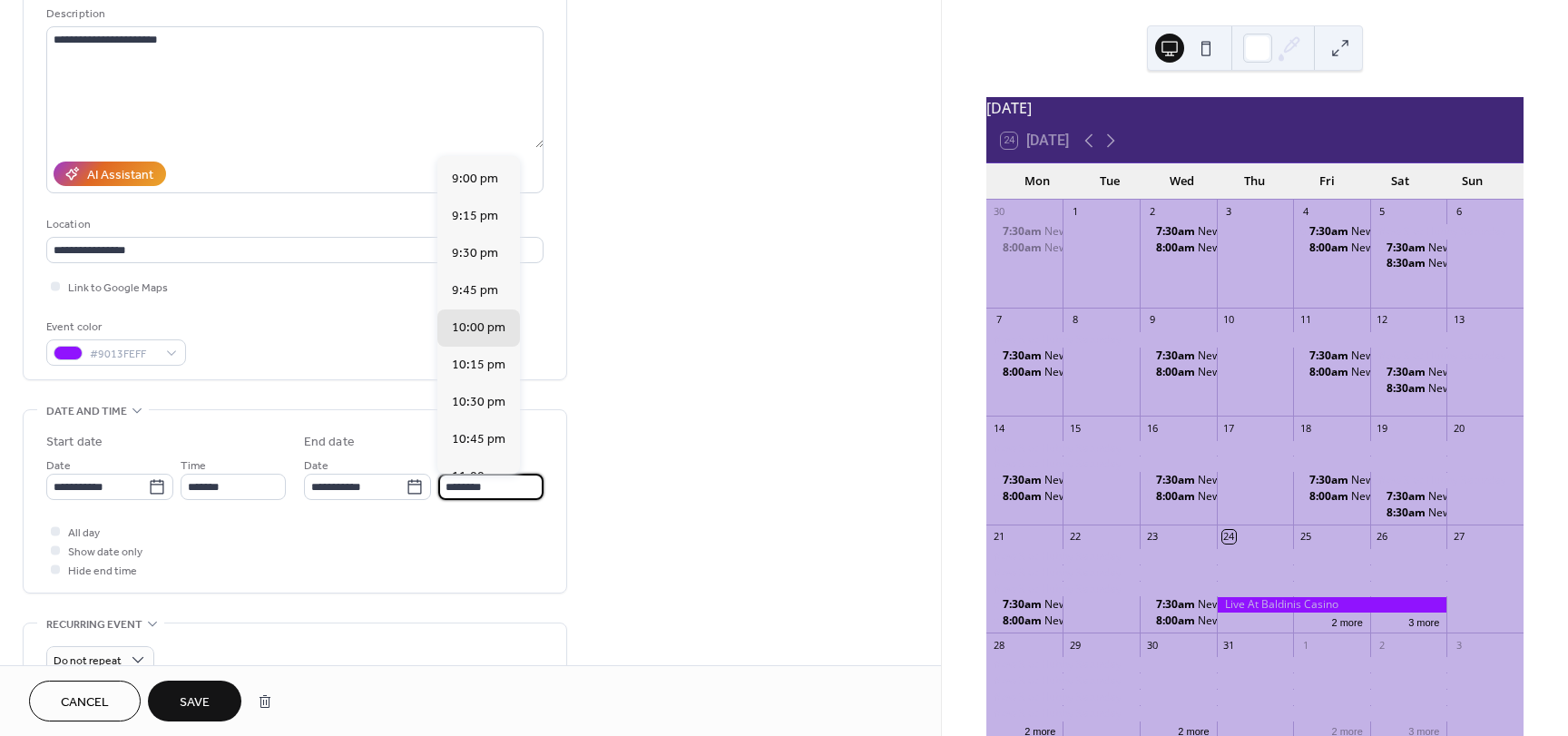 scroll, scrollTop: 505, scrollLeft: 0, axis: vertical 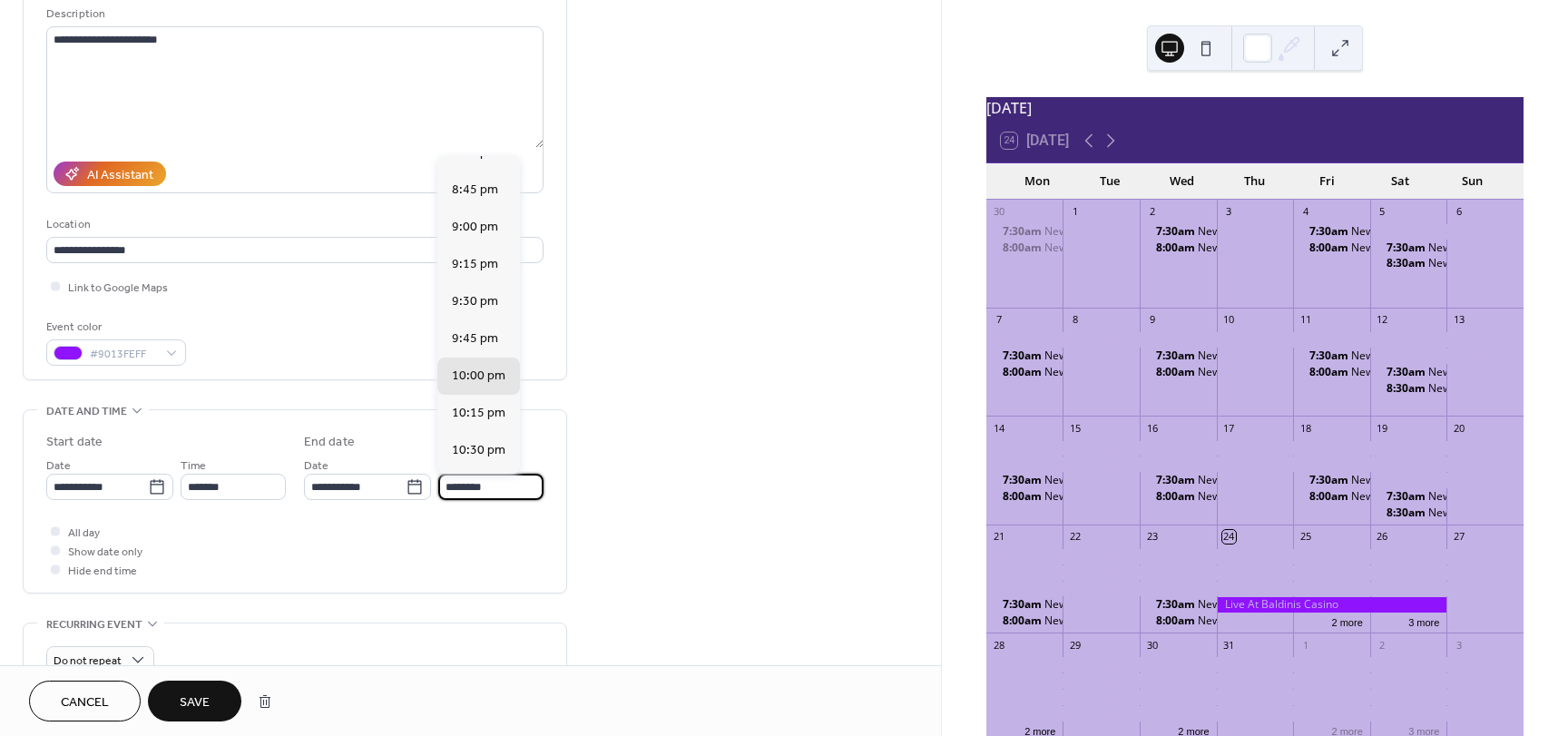 click on "All day Show date only Hide end time" at bounding box center (295, 550) 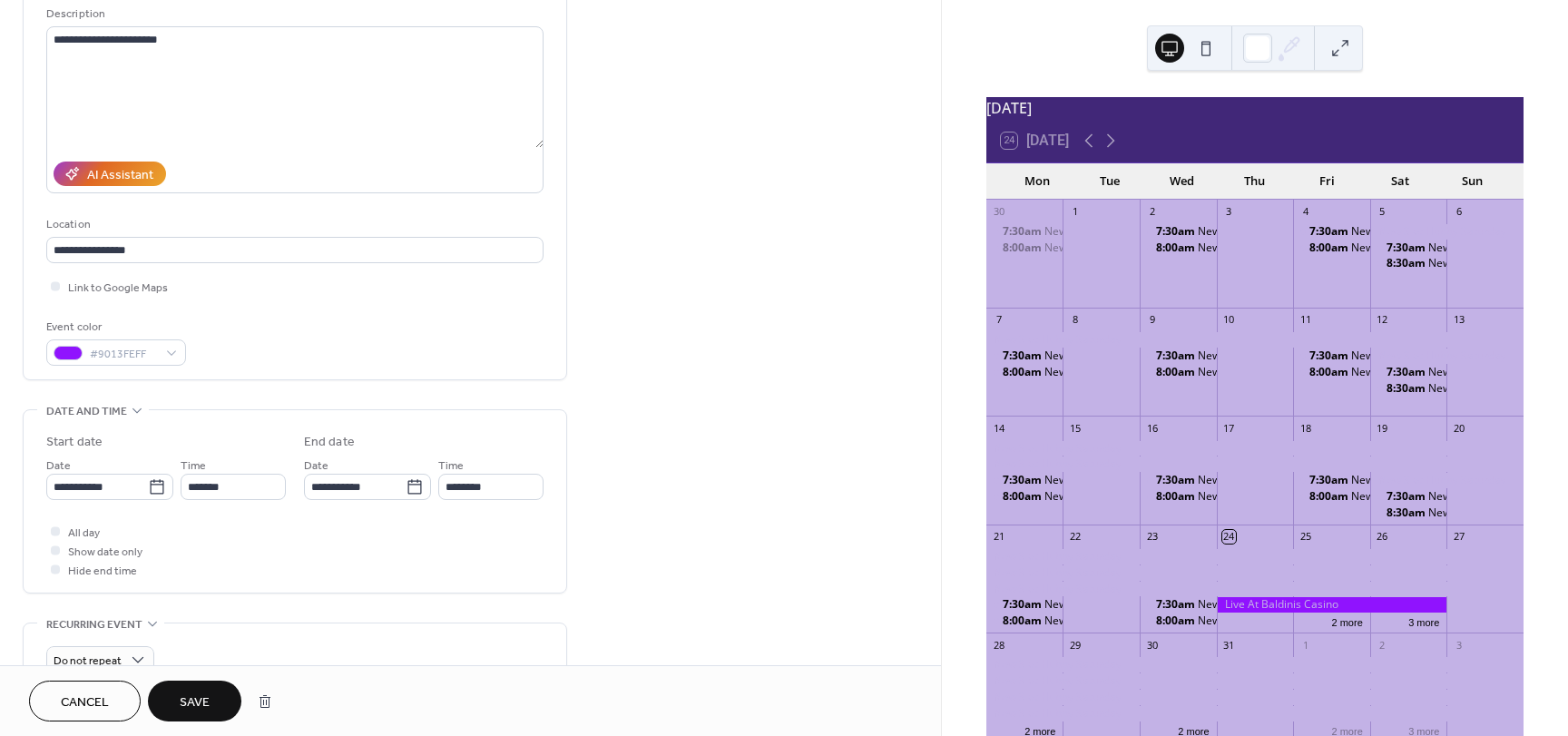 click on "Save" at bounding box center [194, 701] 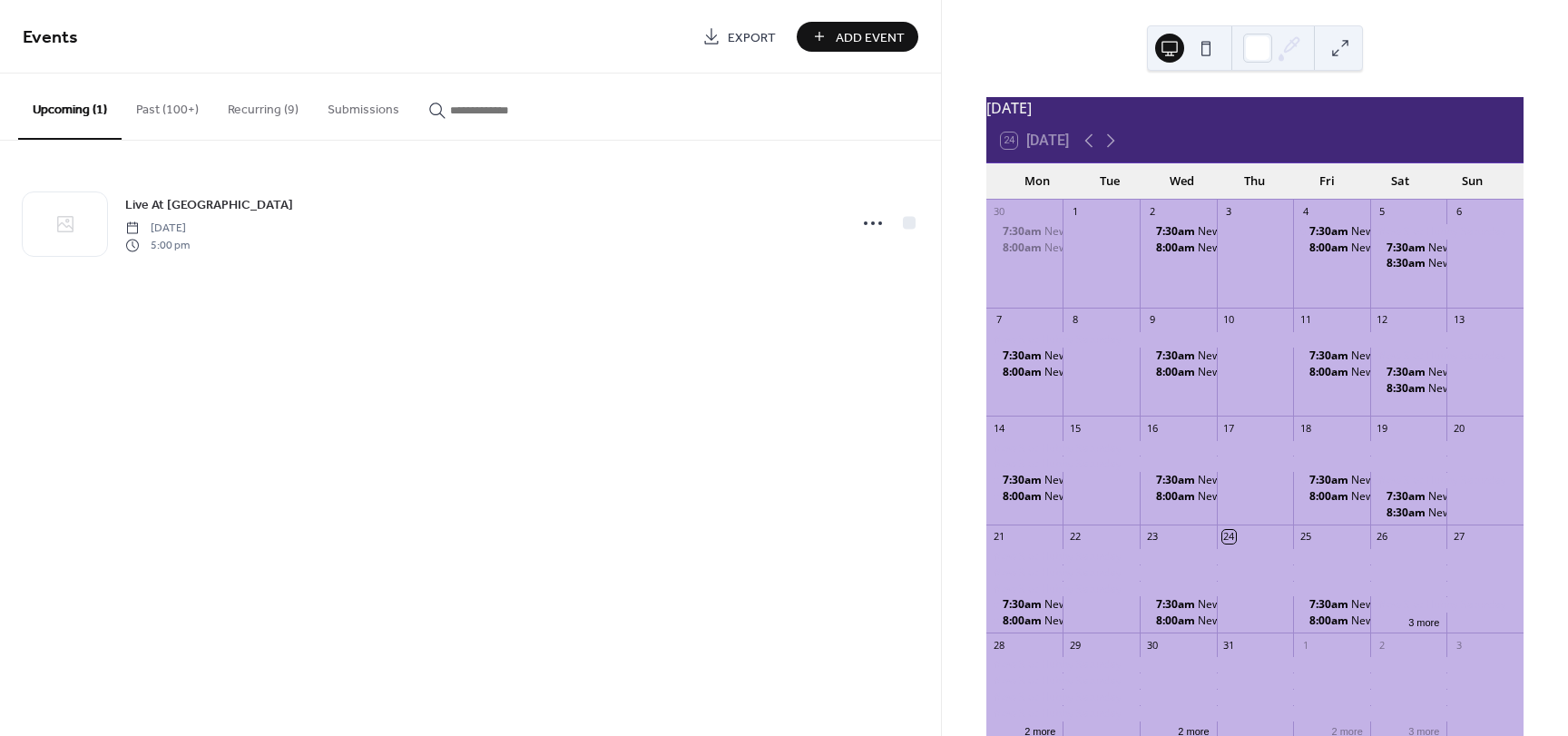 click at bounding box center [1340, 48] 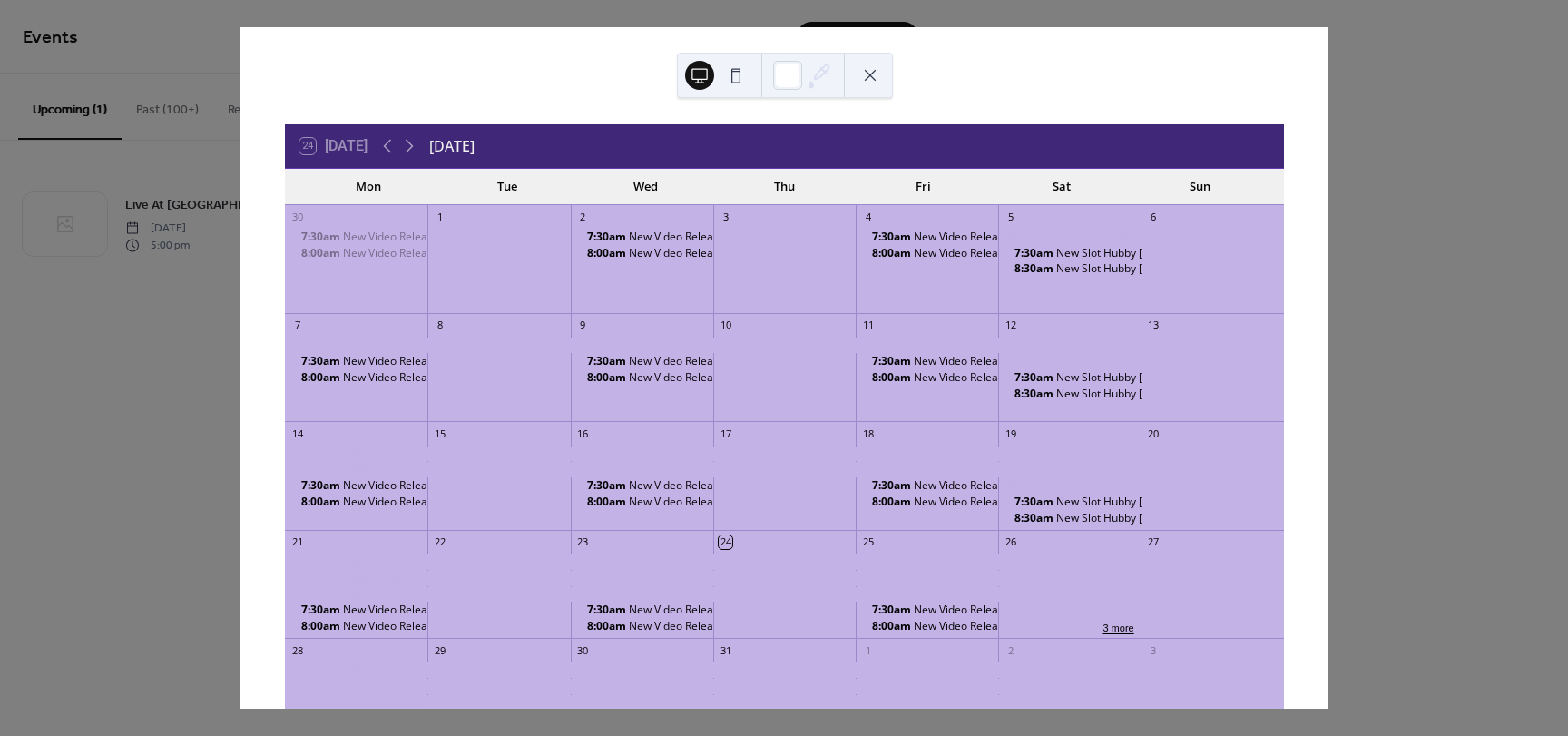 click on "3 more" at bounding box center [1118, 626] 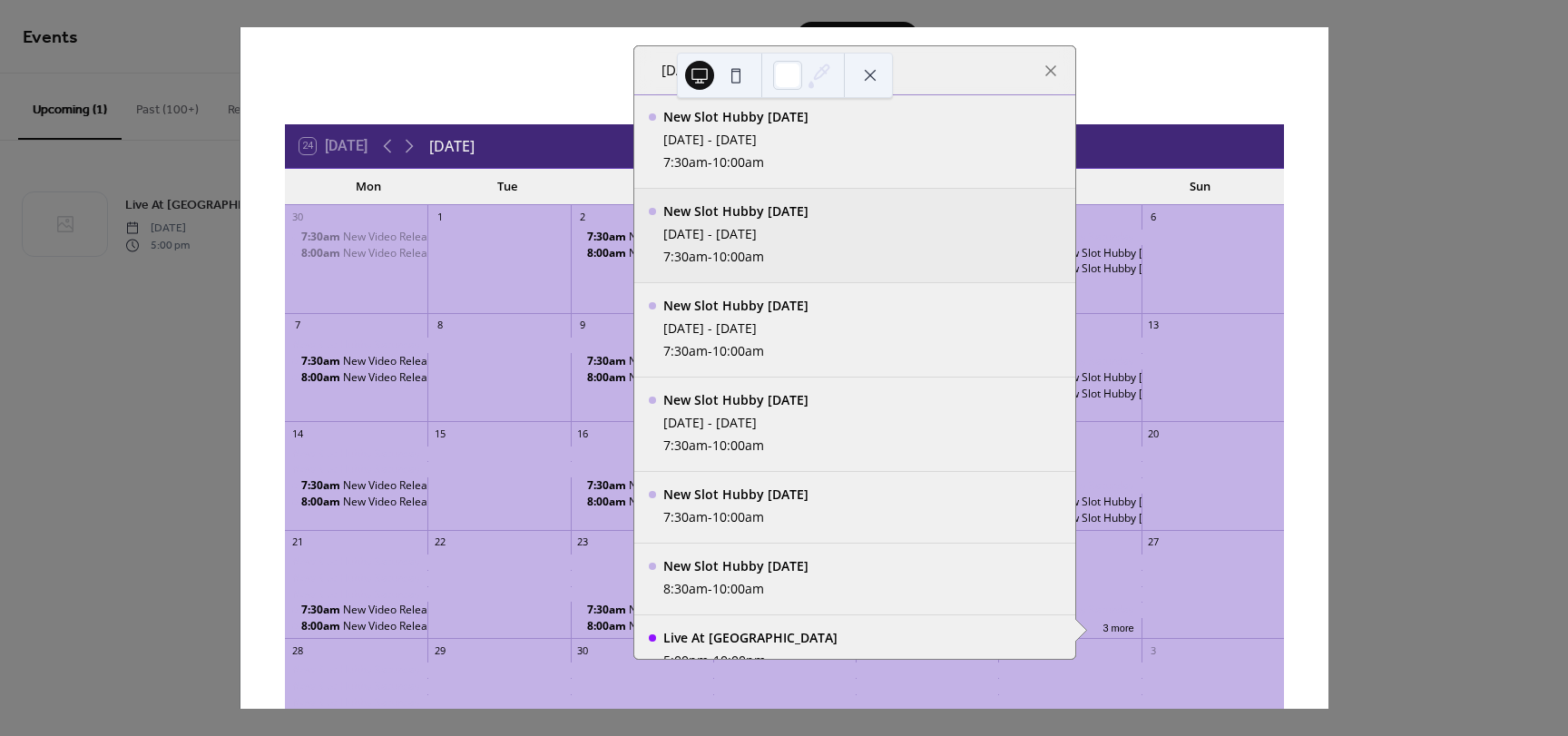 scroll, scrollTop: 0, scrollLeft: 0, axis: both 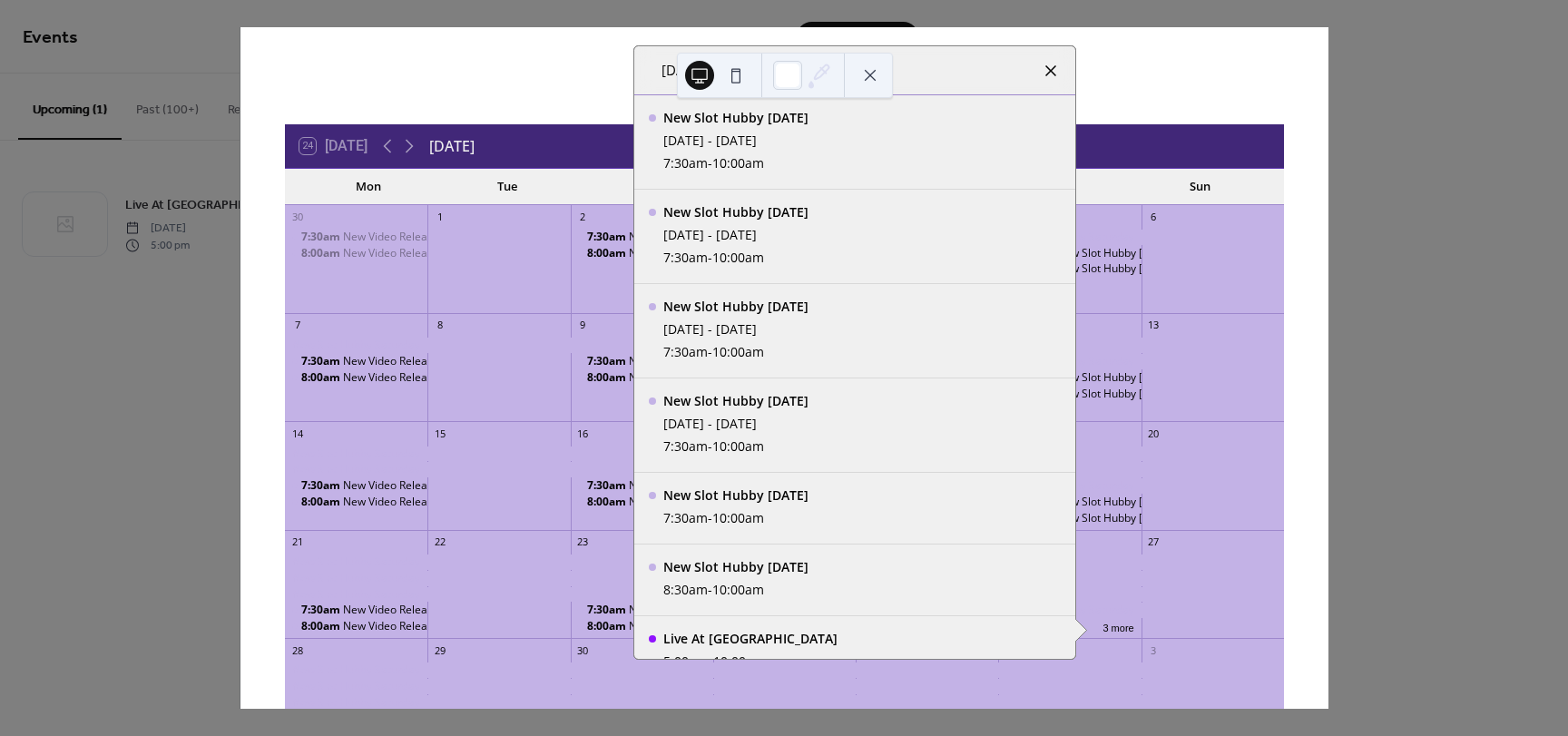 click at bounding box center (1051, 71) 